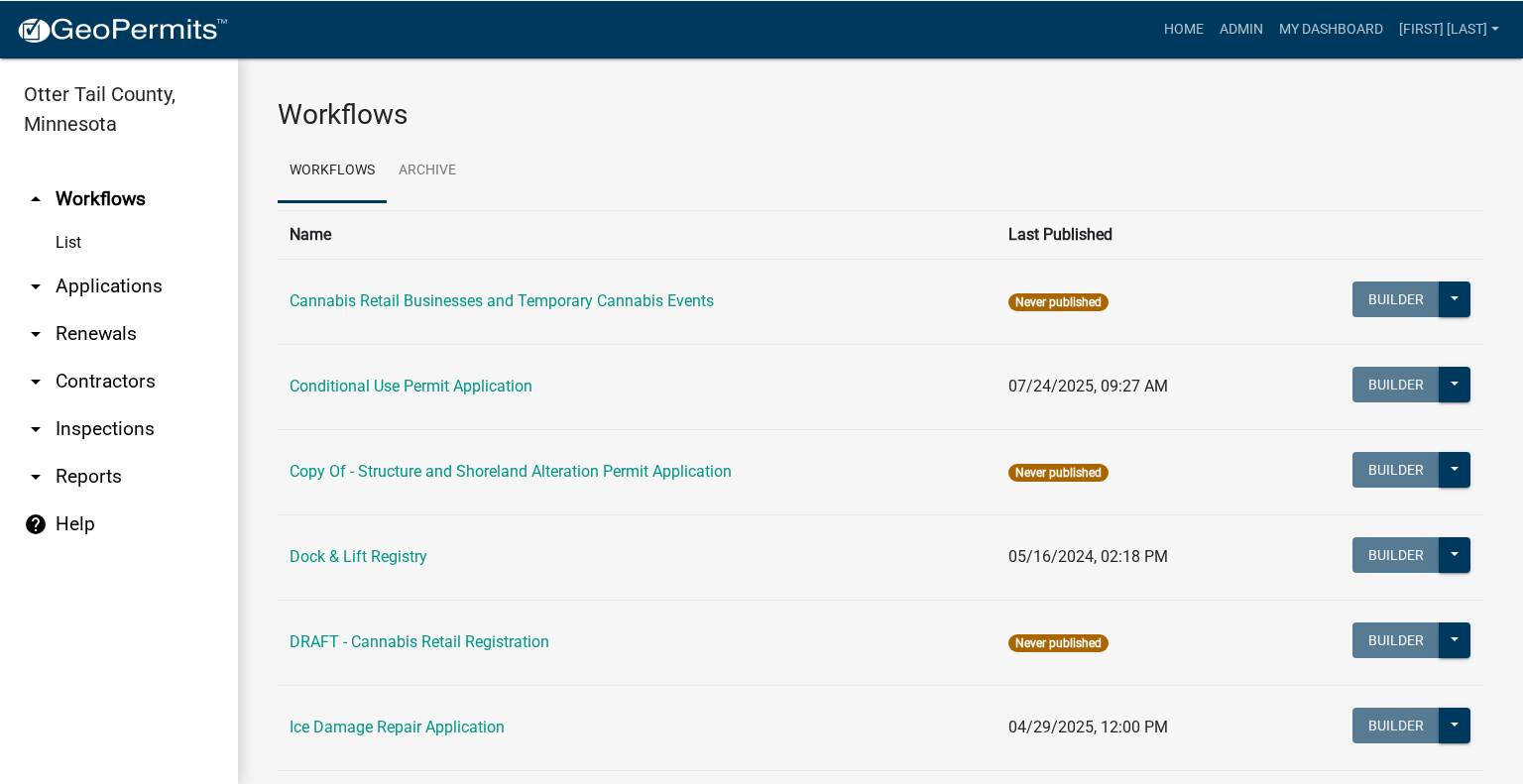 scroll, scrollTop: 0, scrollLeft: 0, axis: both 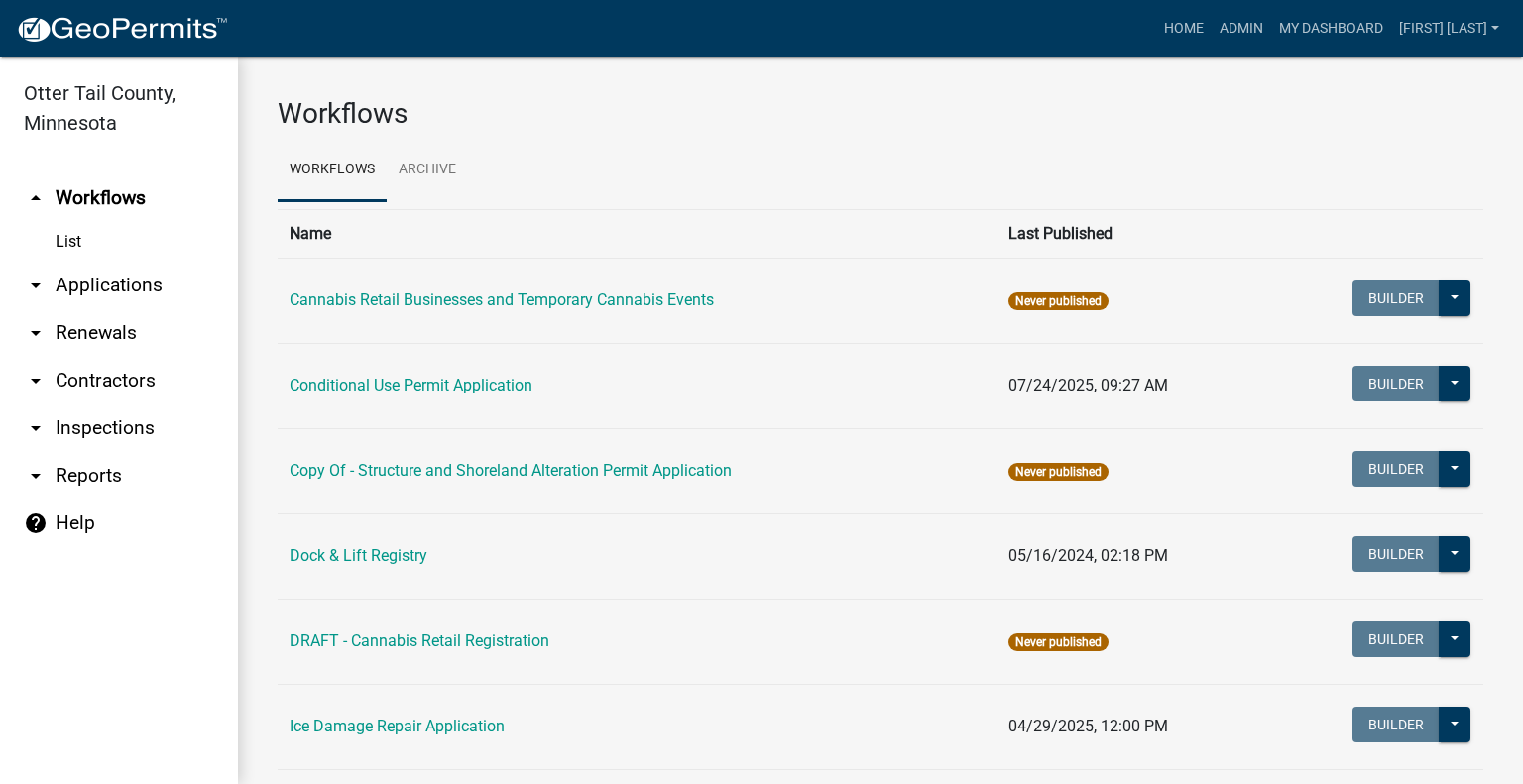 click on "arrow_drop_down   Applications" at bounding box center [119, 285] 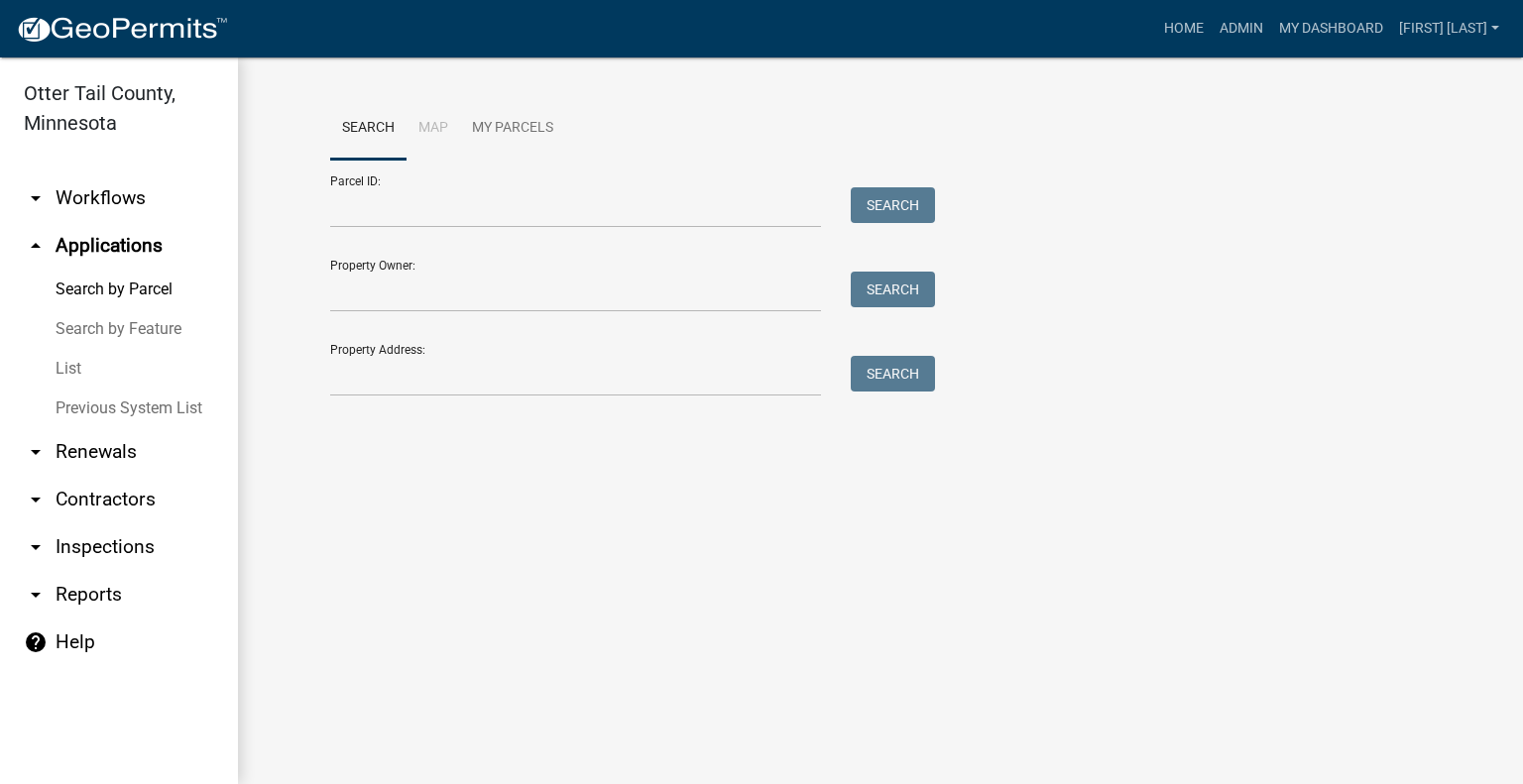 click on "arrow_drop_down   Workflows" at bounding box center (119, 198) 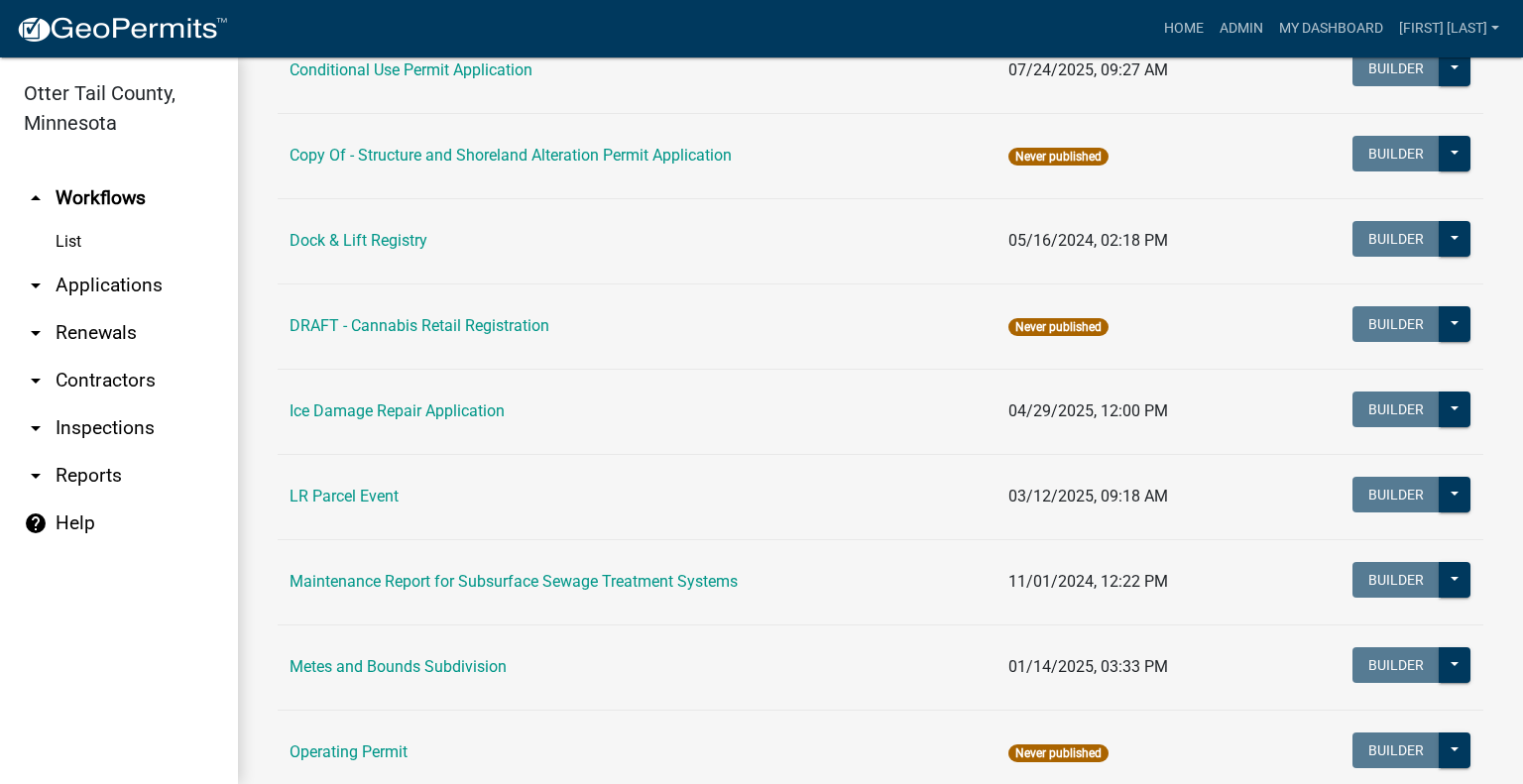 scroll, scrollTop: 328, scrollLeft: 0, axis: vertical 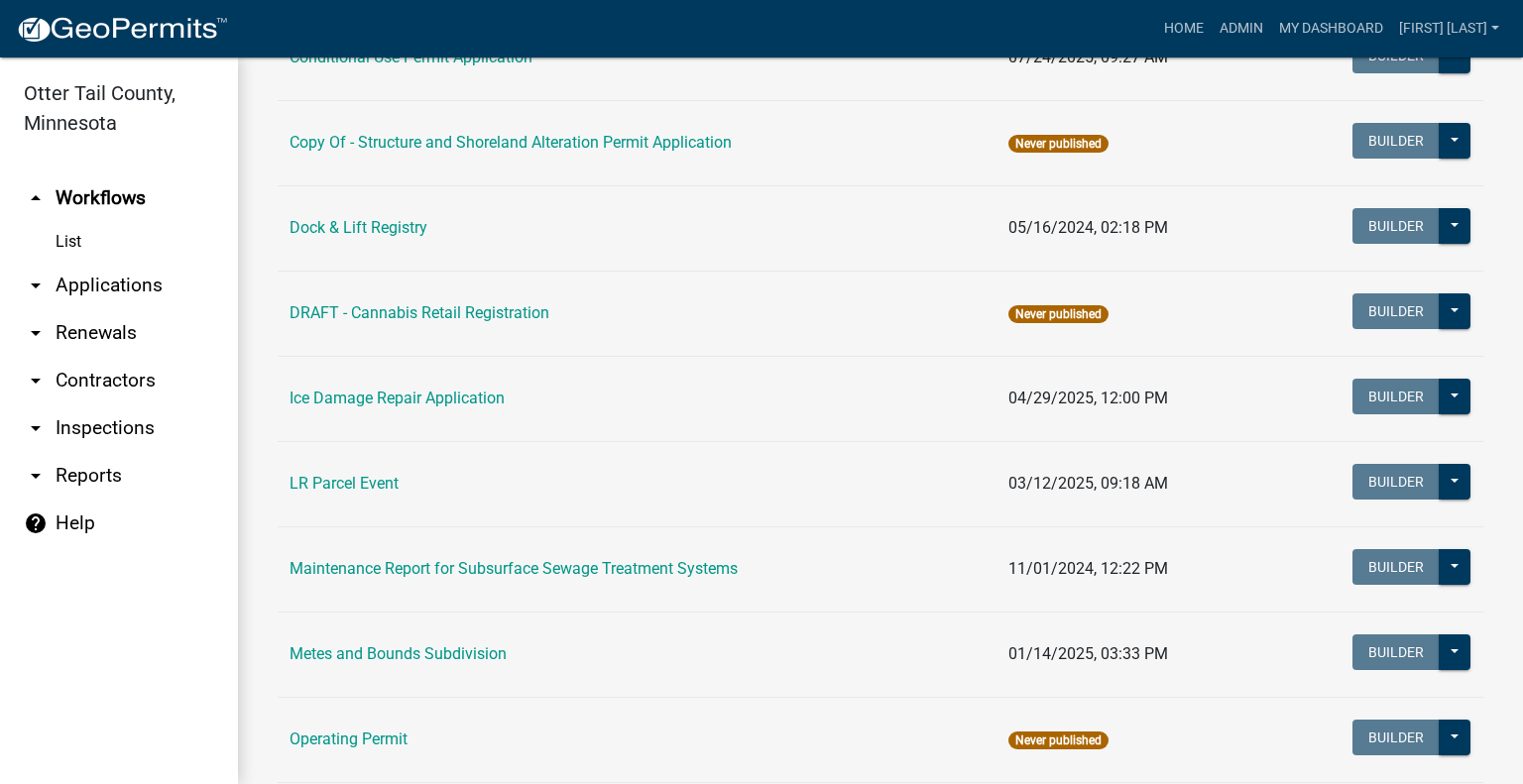 click on "arrow_drop_down   Applications" at bounding box center (119, 285) 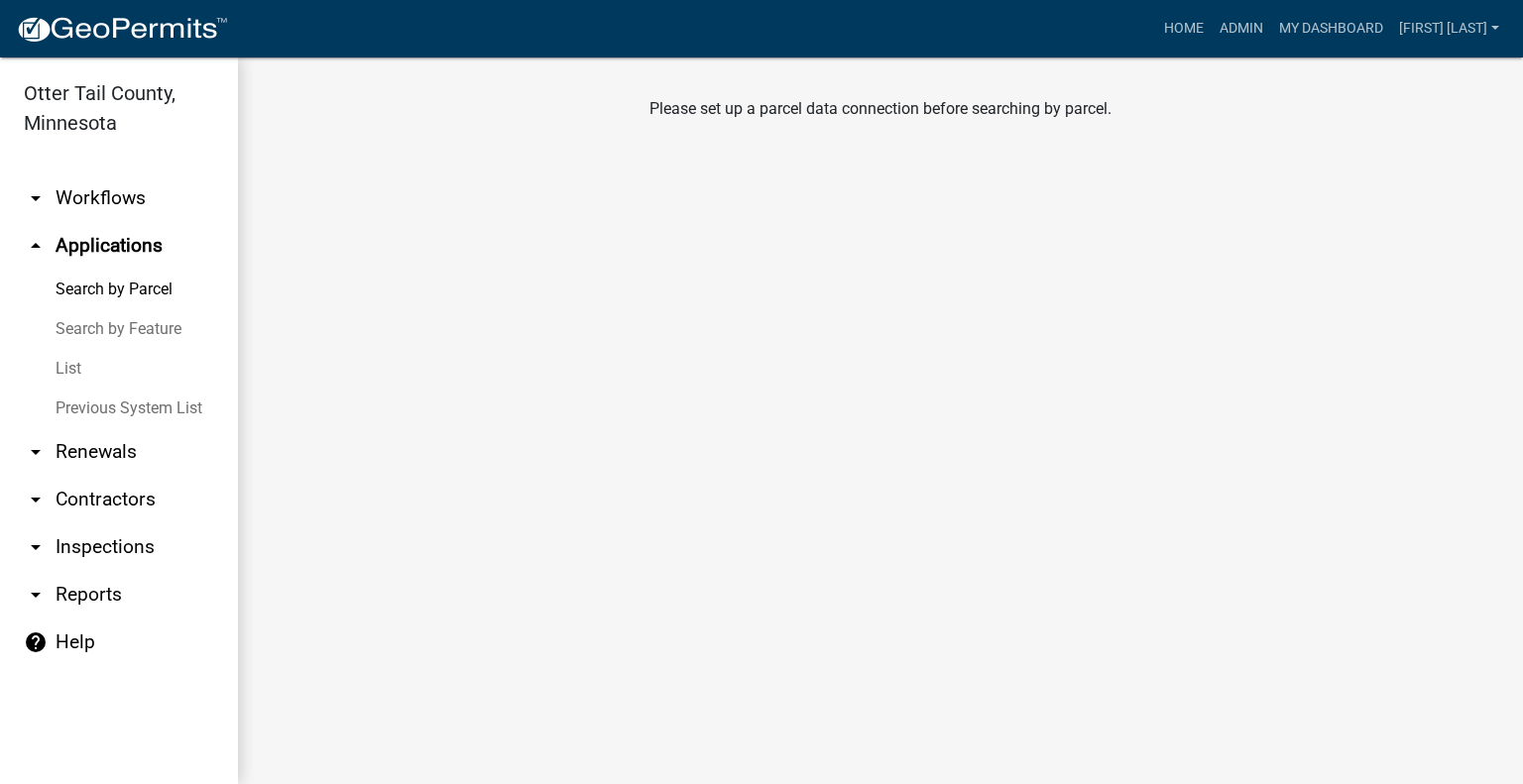 scroll, scrollTop: 0, scrollLeft: 0, axis: both 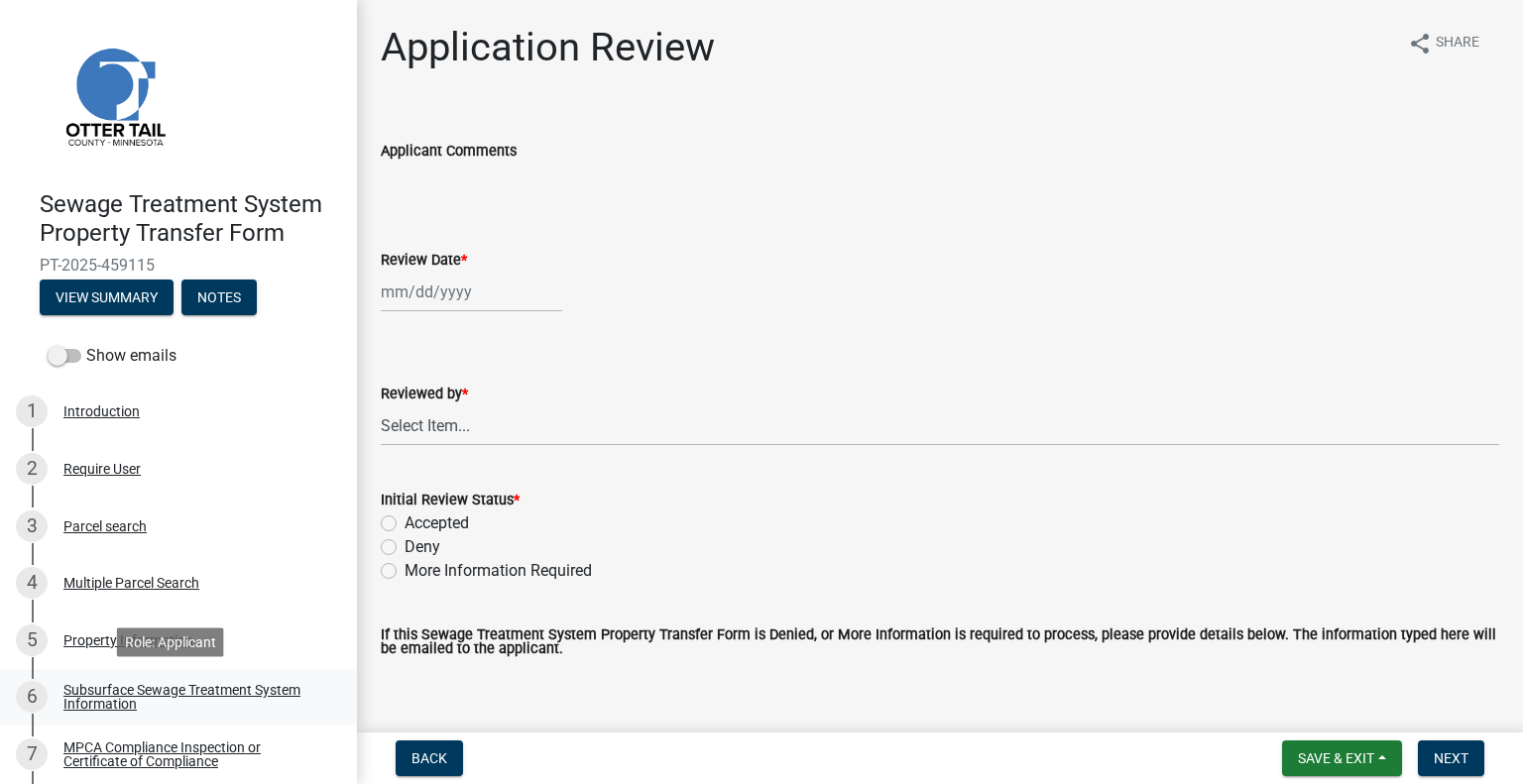 click on "Subsurface Sewage Treatment System Information" at bounding box center (194, 697) 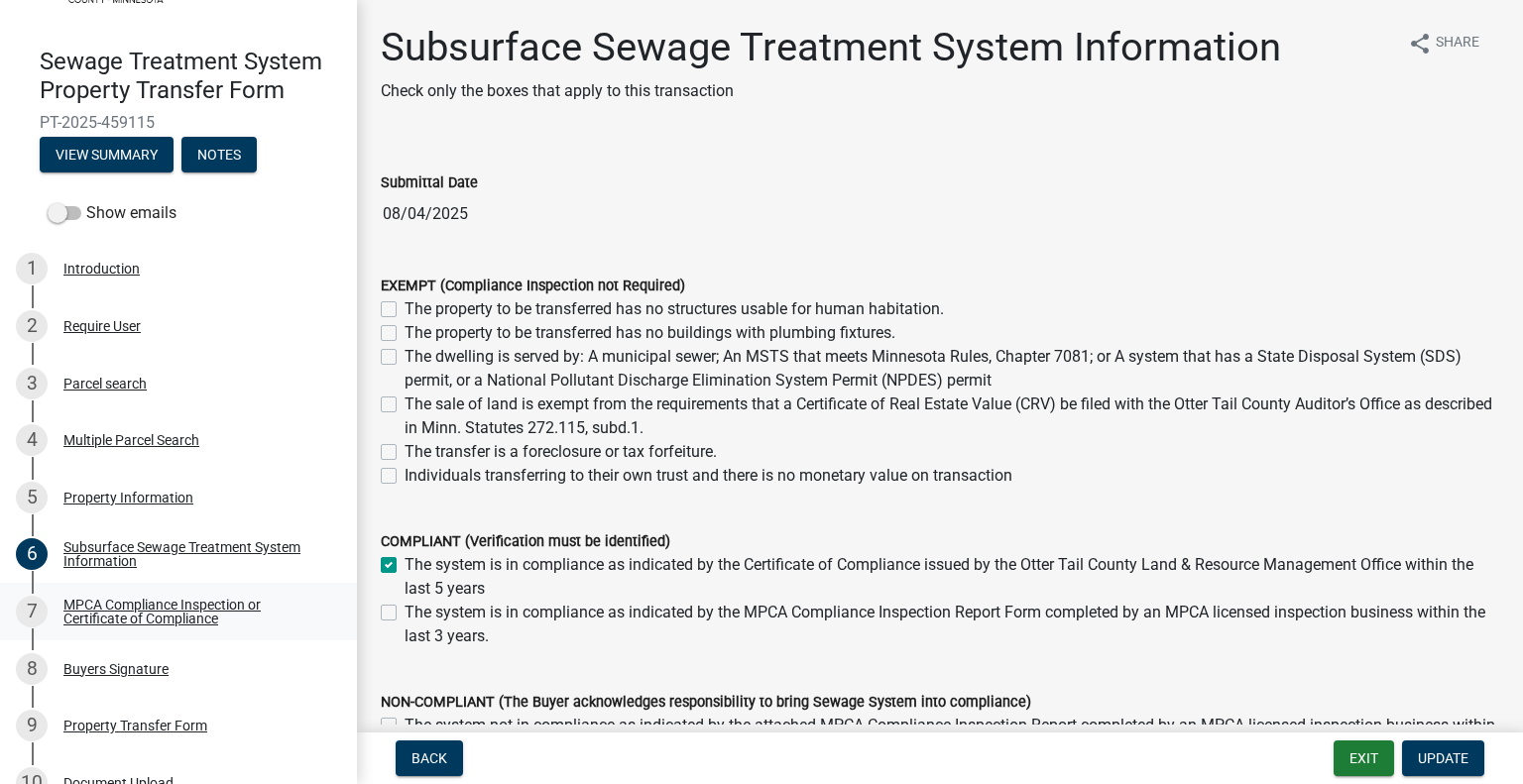 scroll, scrollTop: 143, scrollLeft: 0, axis: vertical 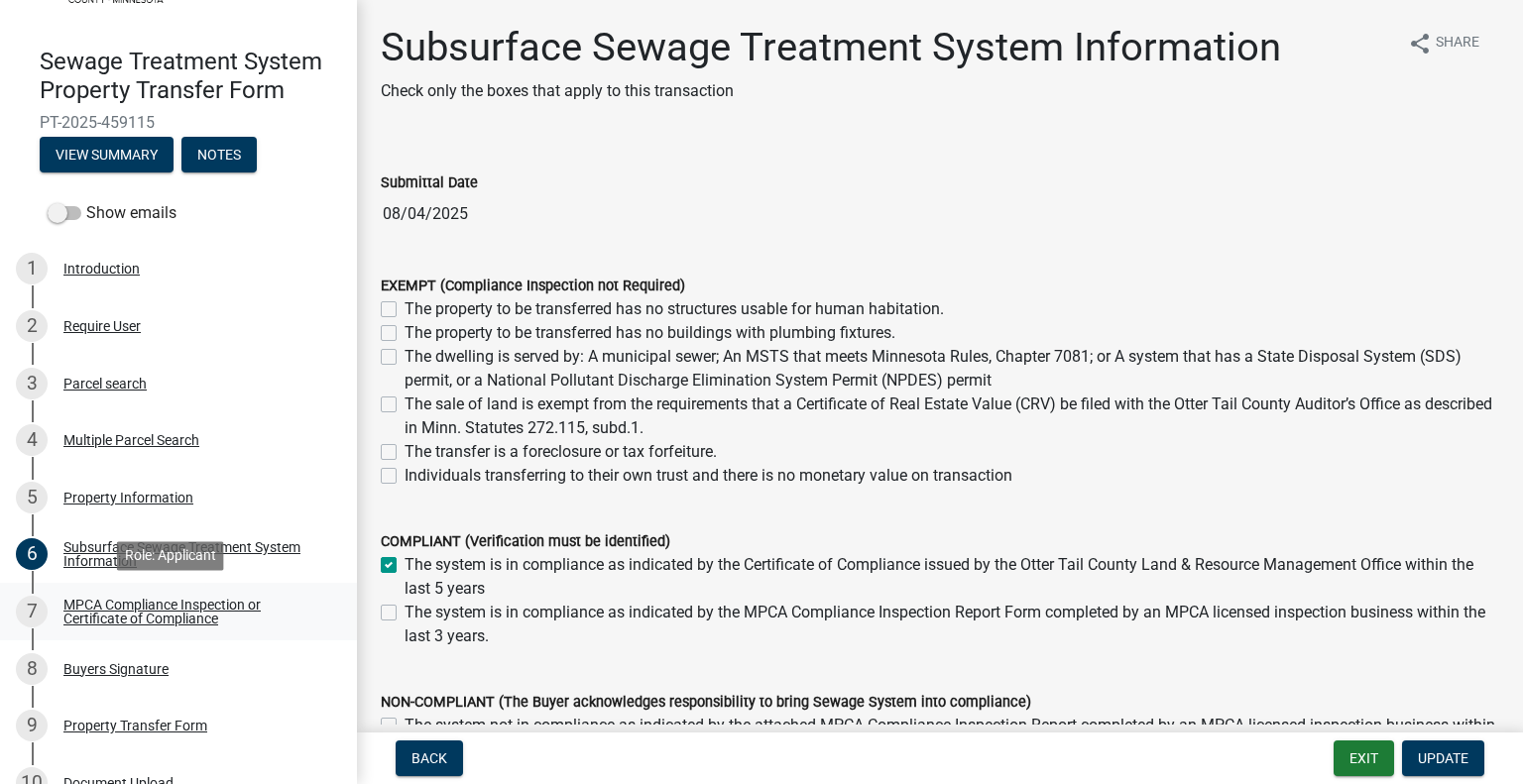 click on "MPCA Compliance Inspection  or Certificate of Compliance" at bounding box center [194, 612] 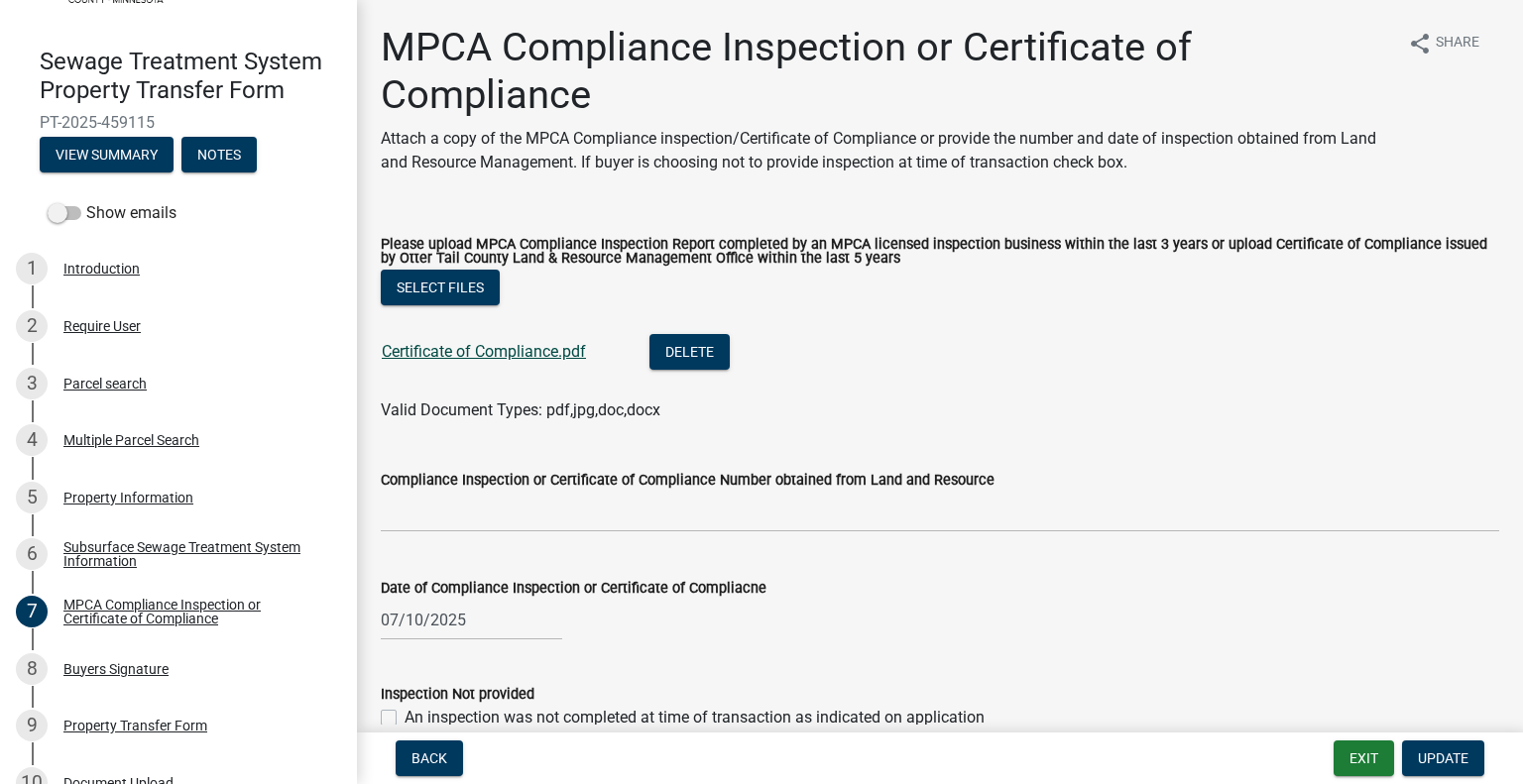 click on "Certificate of Compliance.pdf" 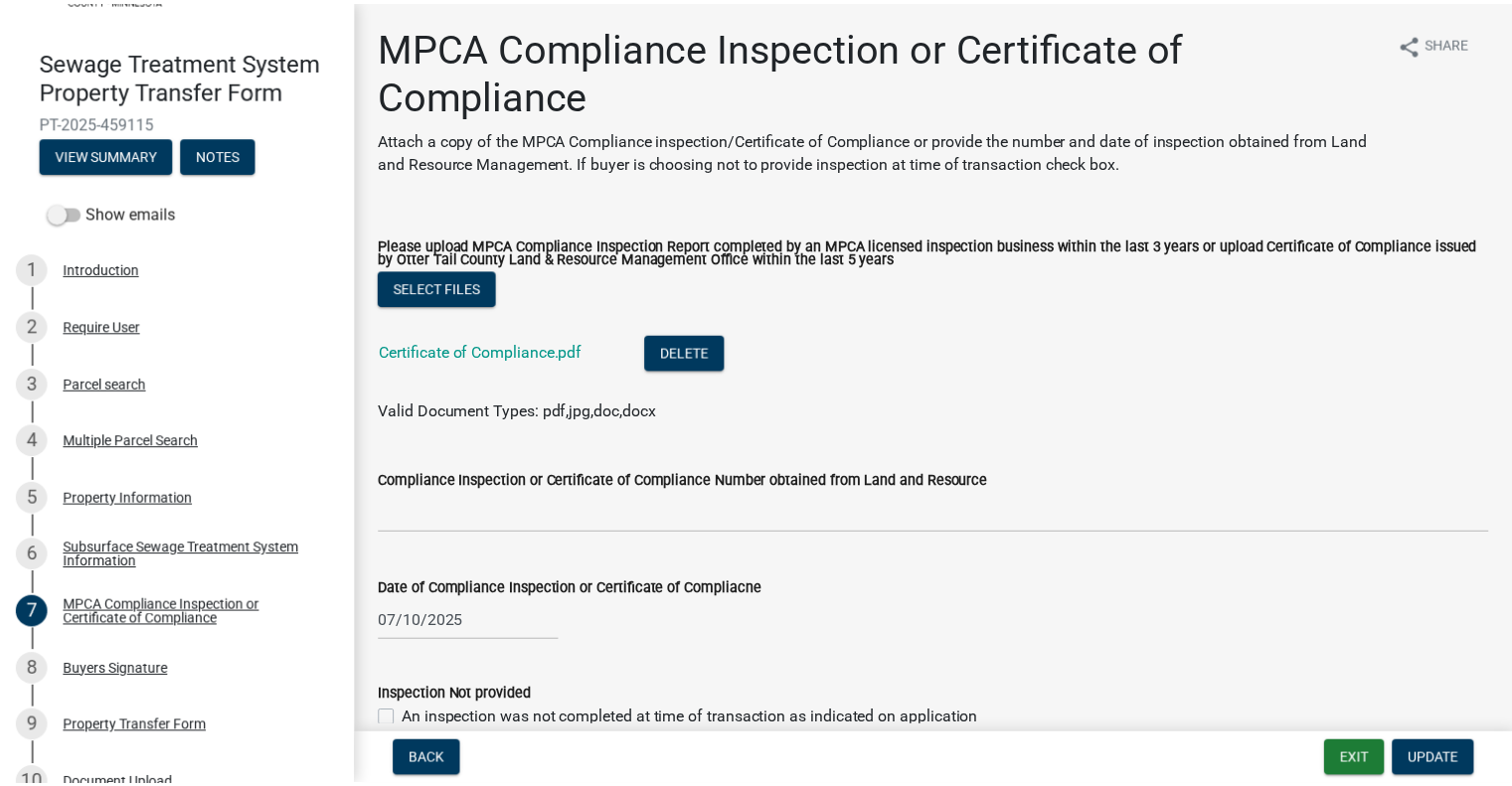 scroll, scrollTop: 292, scrollLeft: 0, axis: vertical 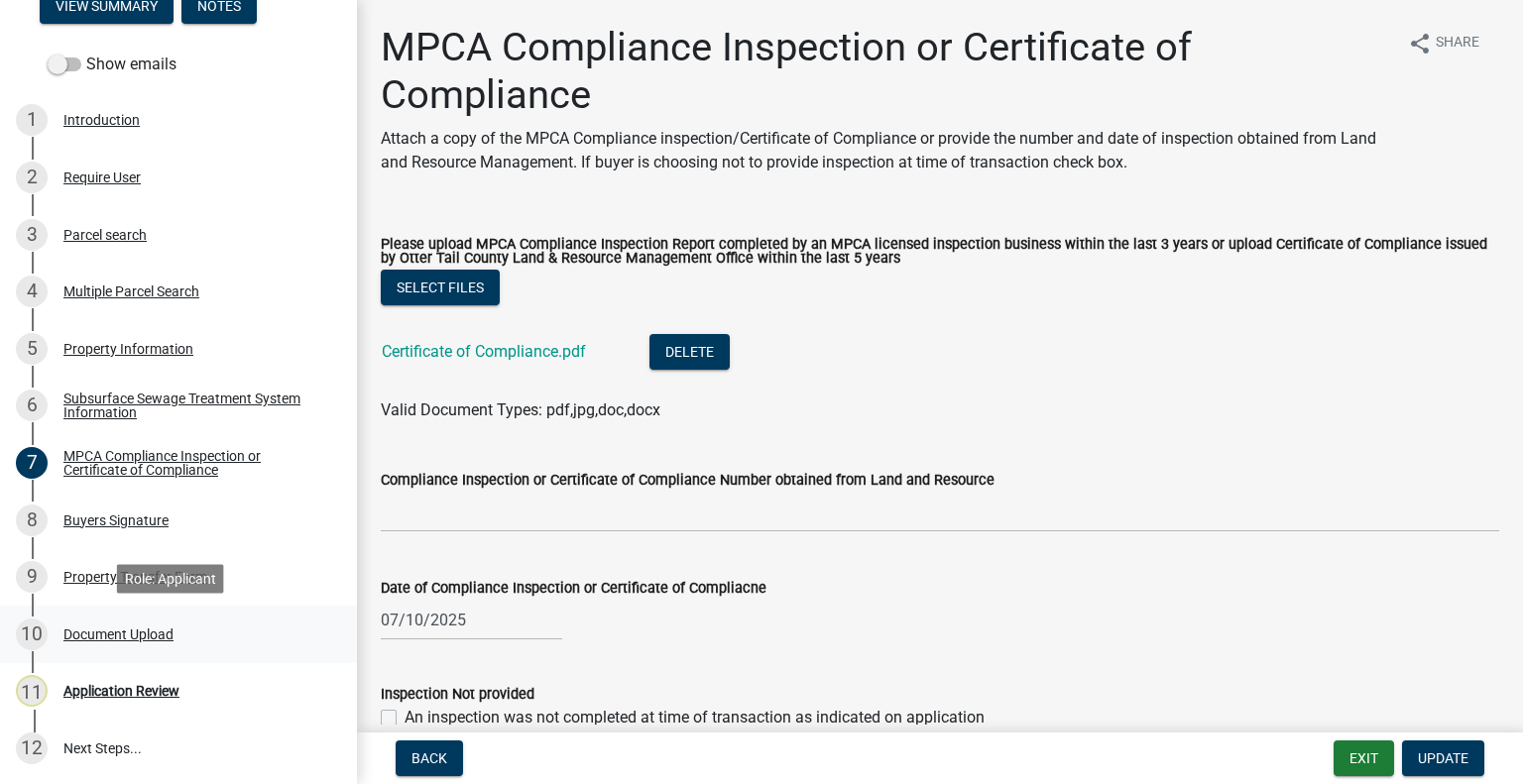 click on "Document Upload" at bounding box center (118, 634) 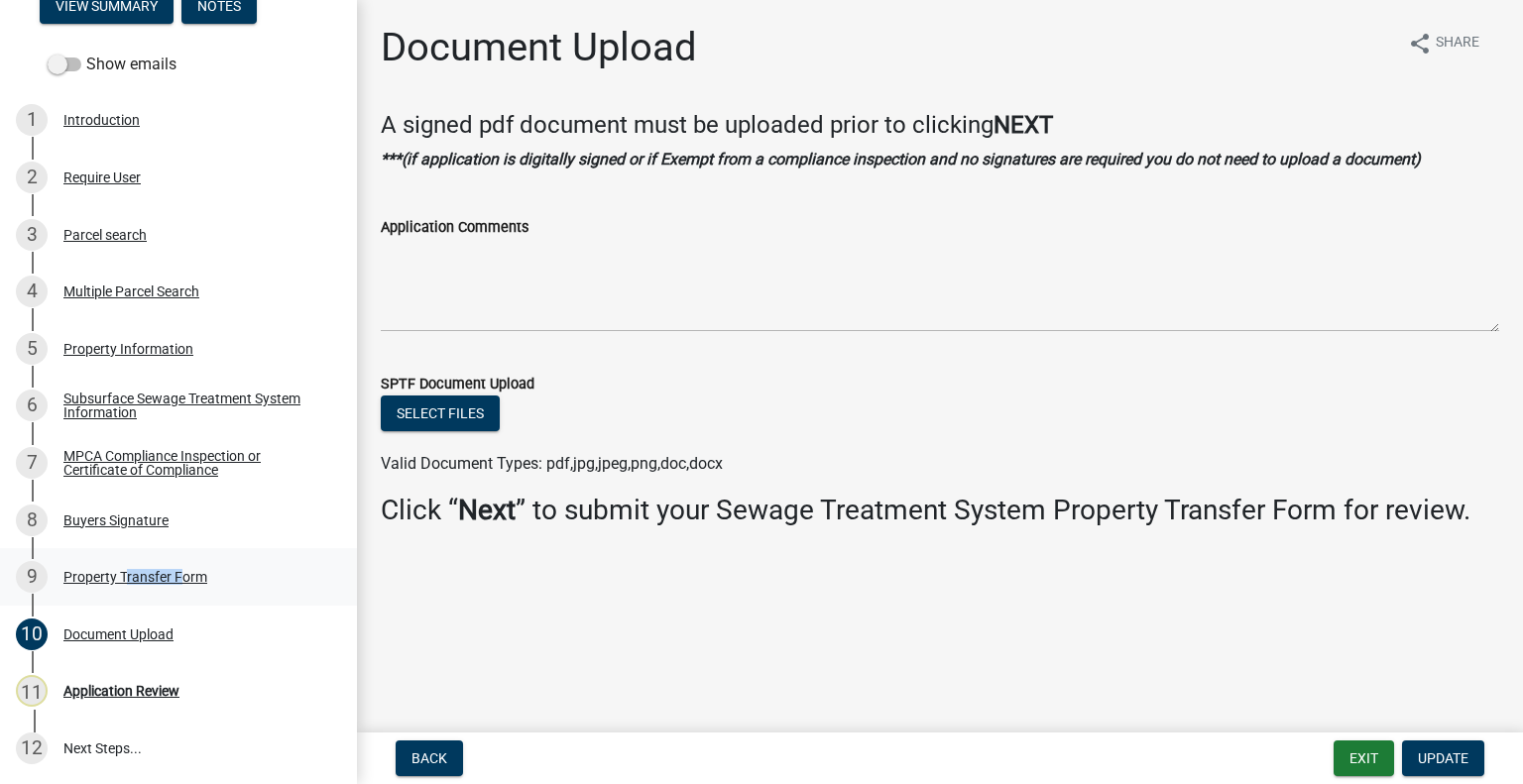 click on "Property Transfer Form" at bounding box center [135, 577] 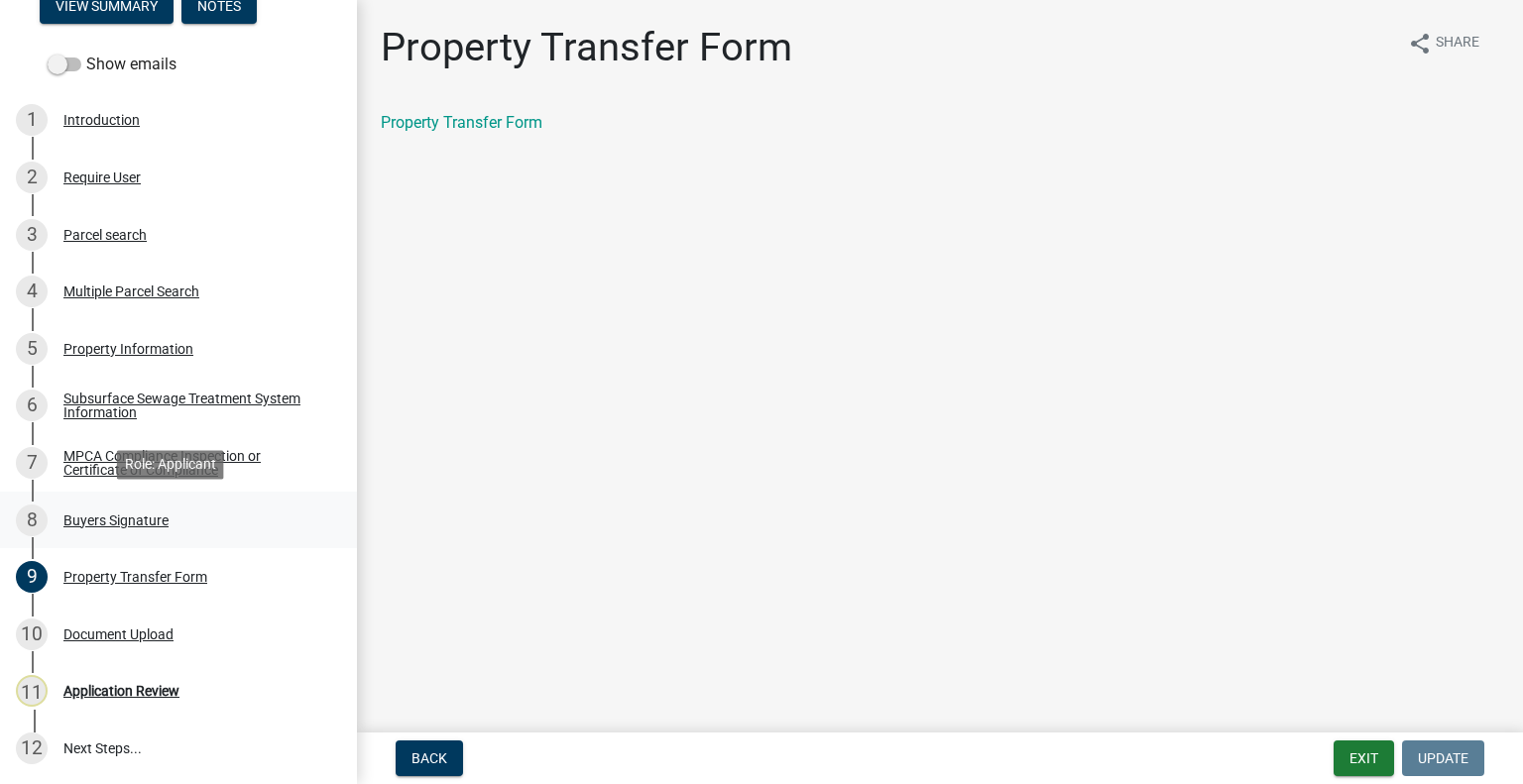 click on "8     Buyers Signature" at bounding box center [171, 520] 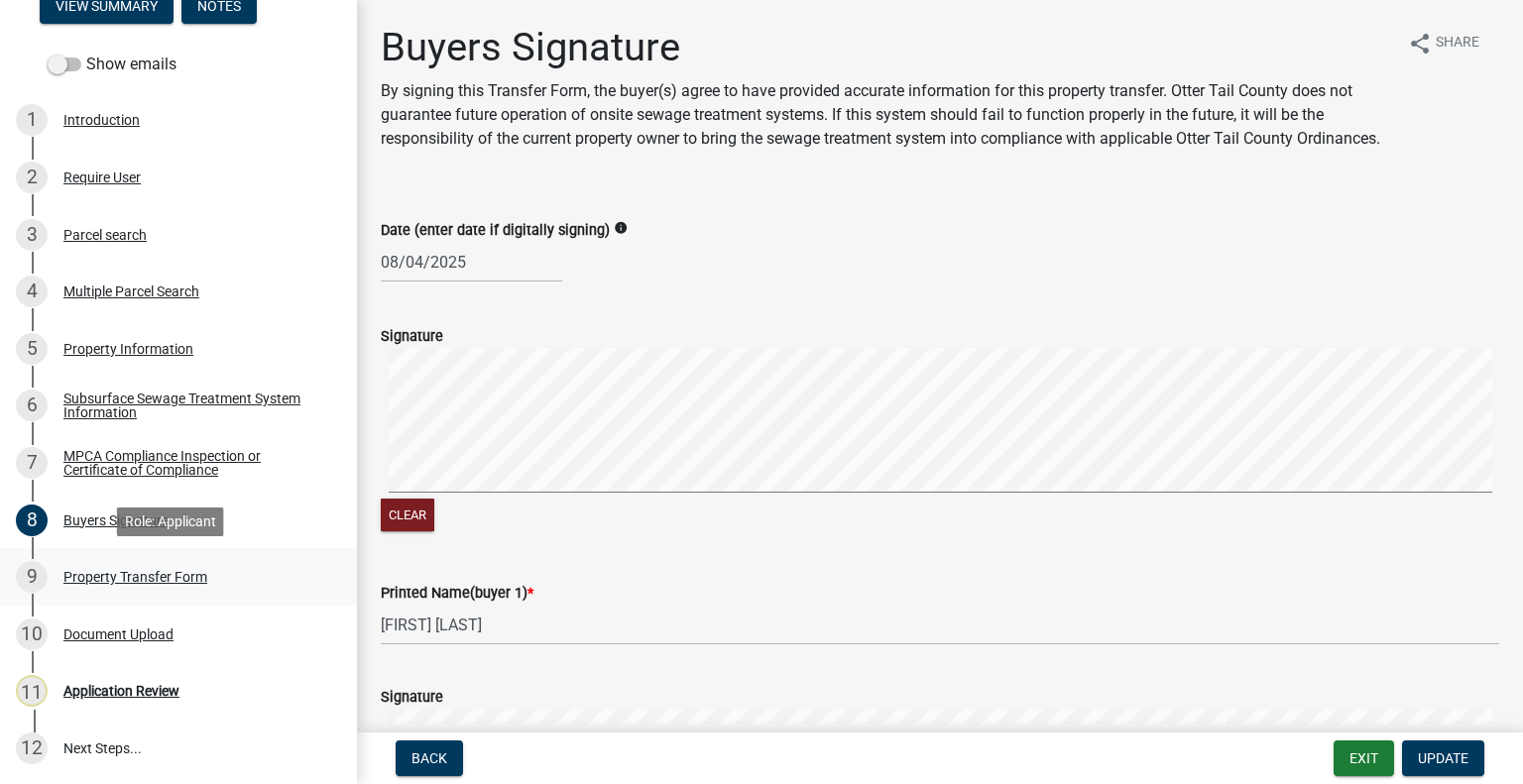 click on "9     Property Transfer Form" at bounding box center (171, 577) 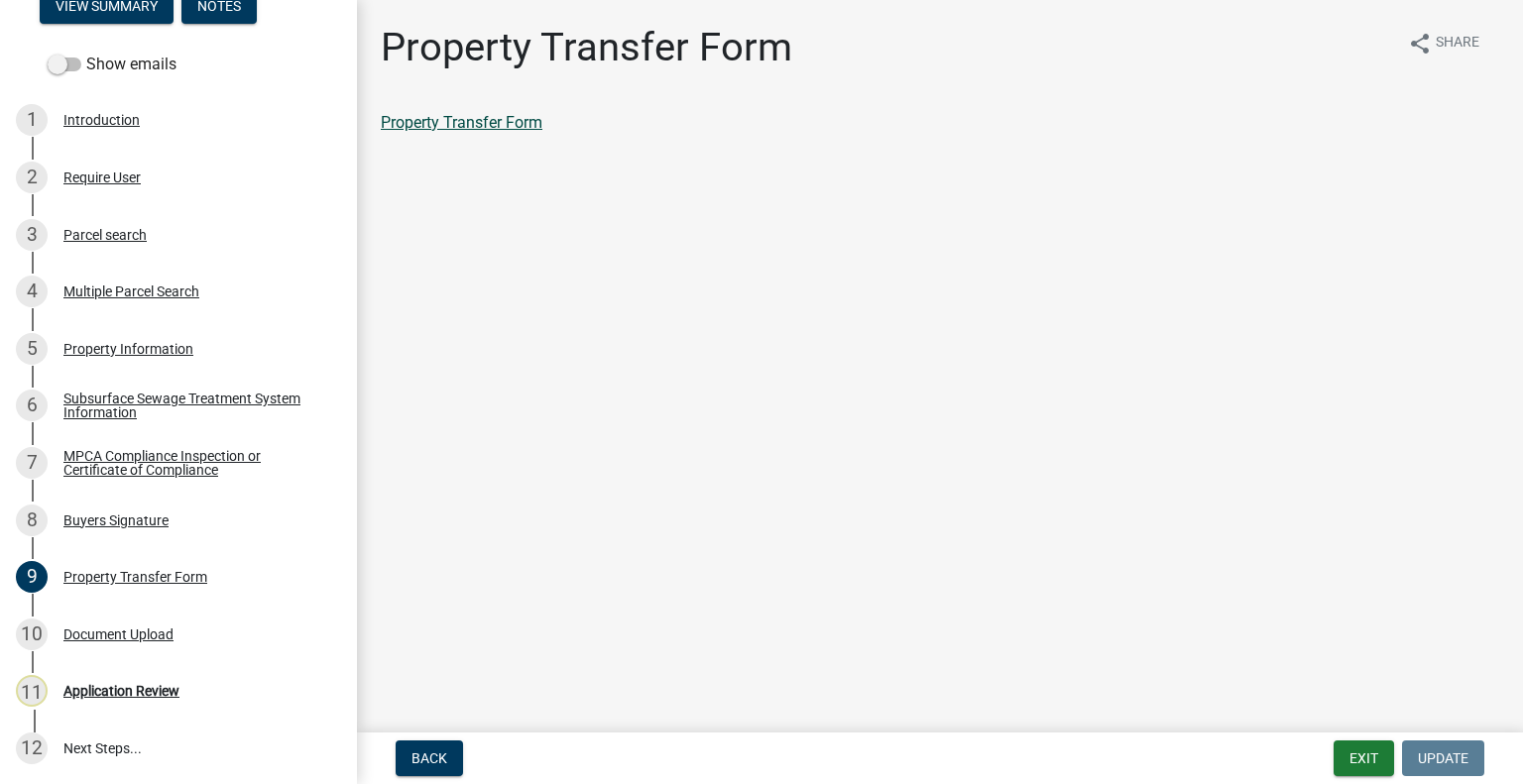 click on "Property Transfer Form" 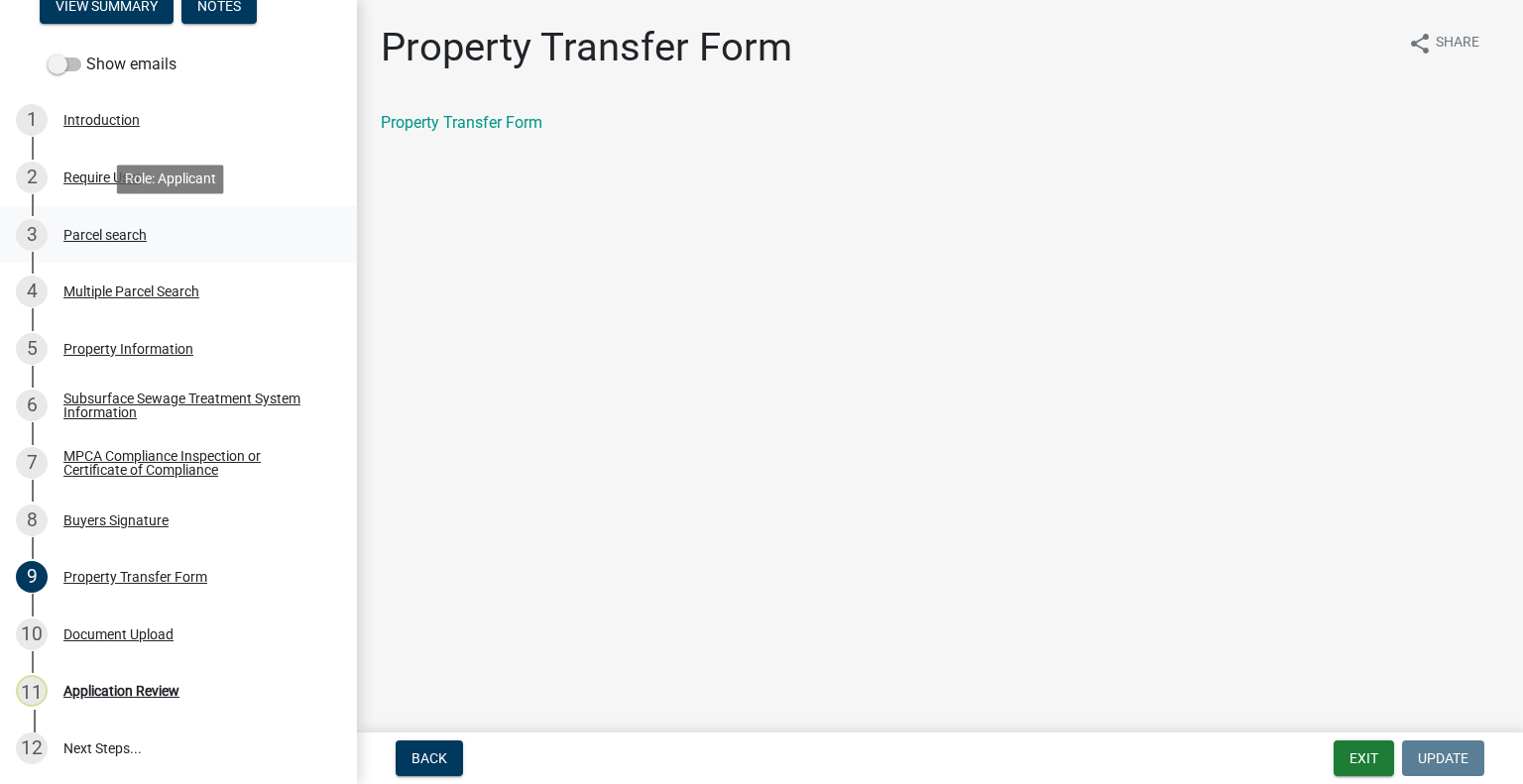 click on "3     Parcel search" at bounding box center [171, 235] 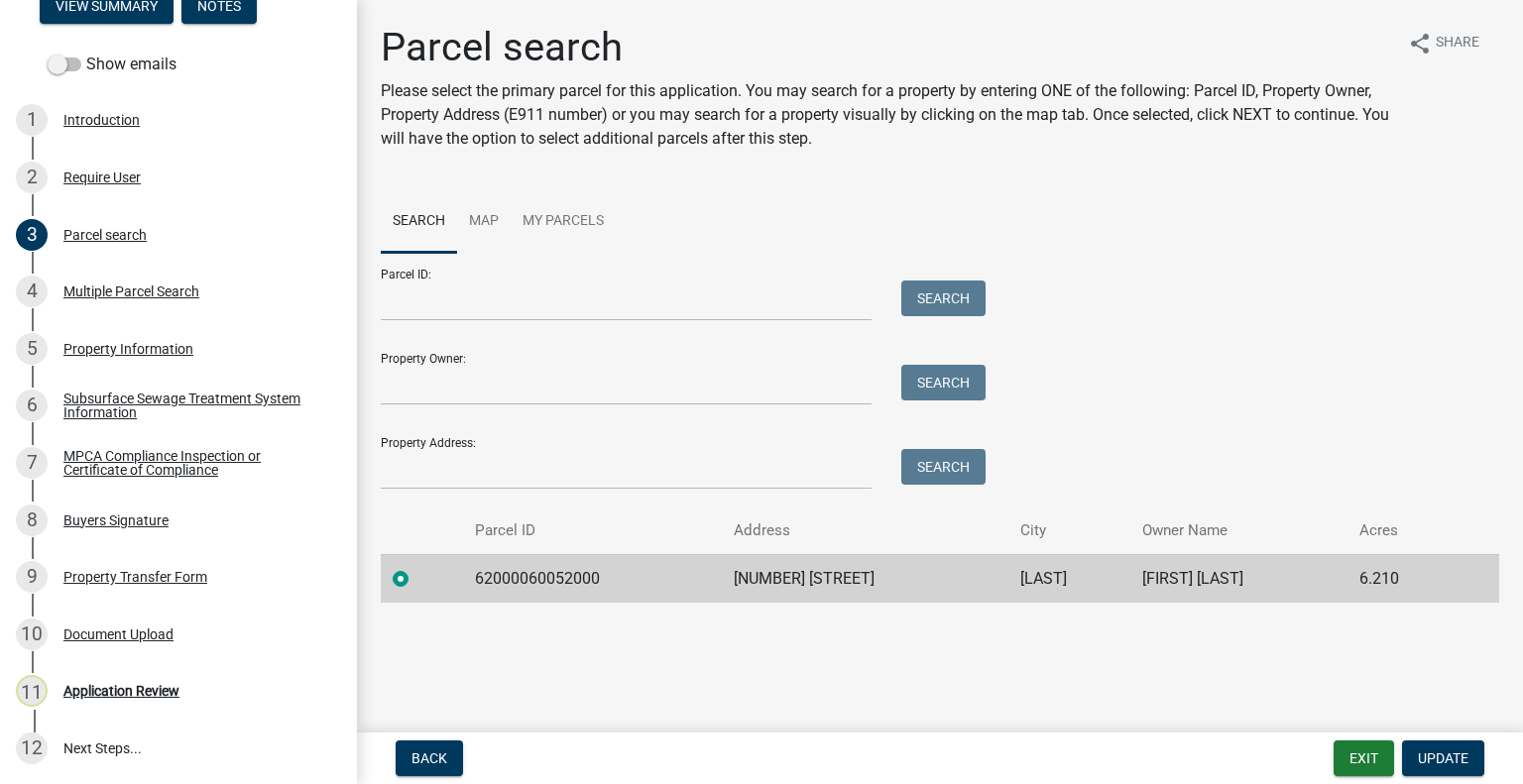 click on "62000060052000" 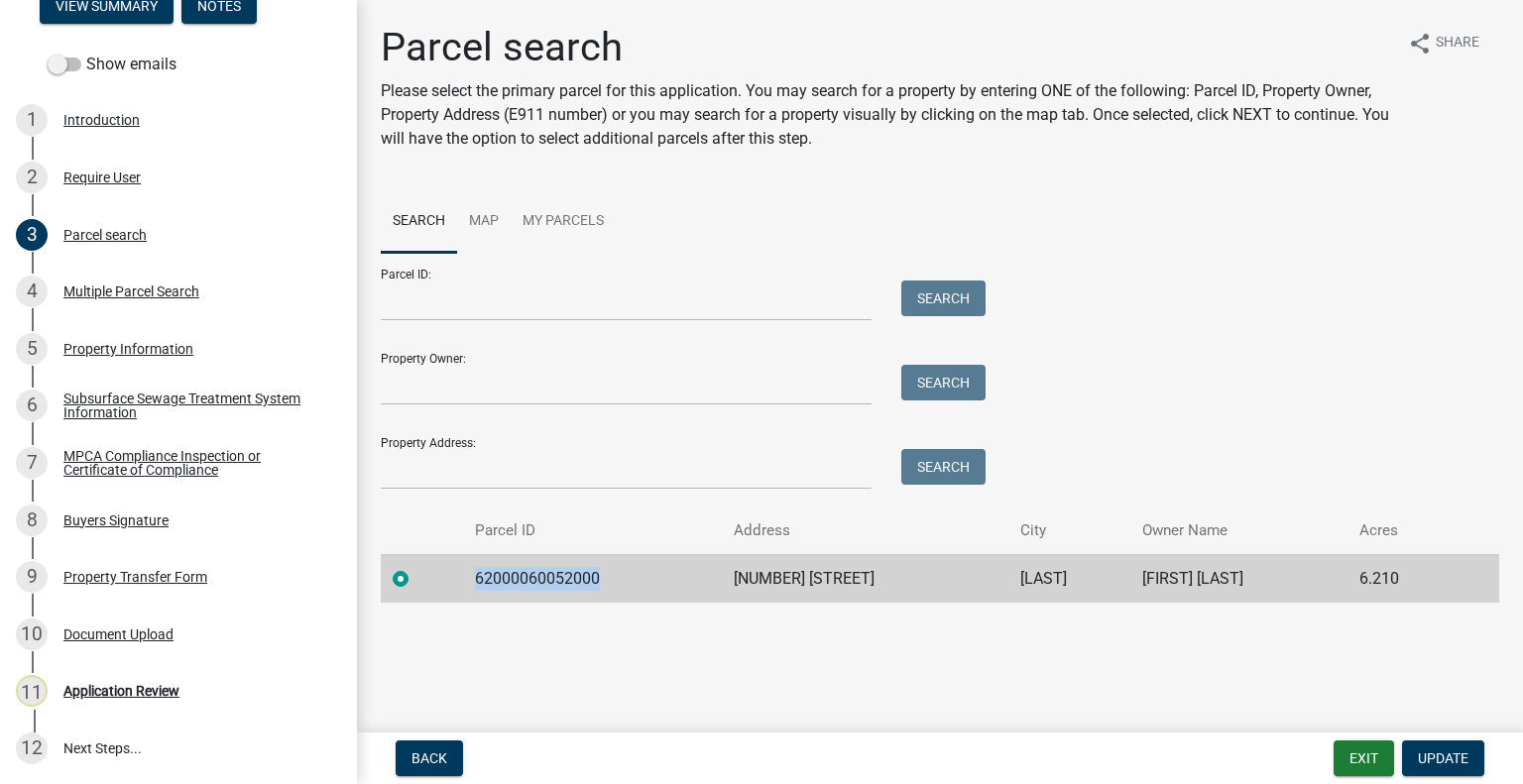 click on "62000060052000" 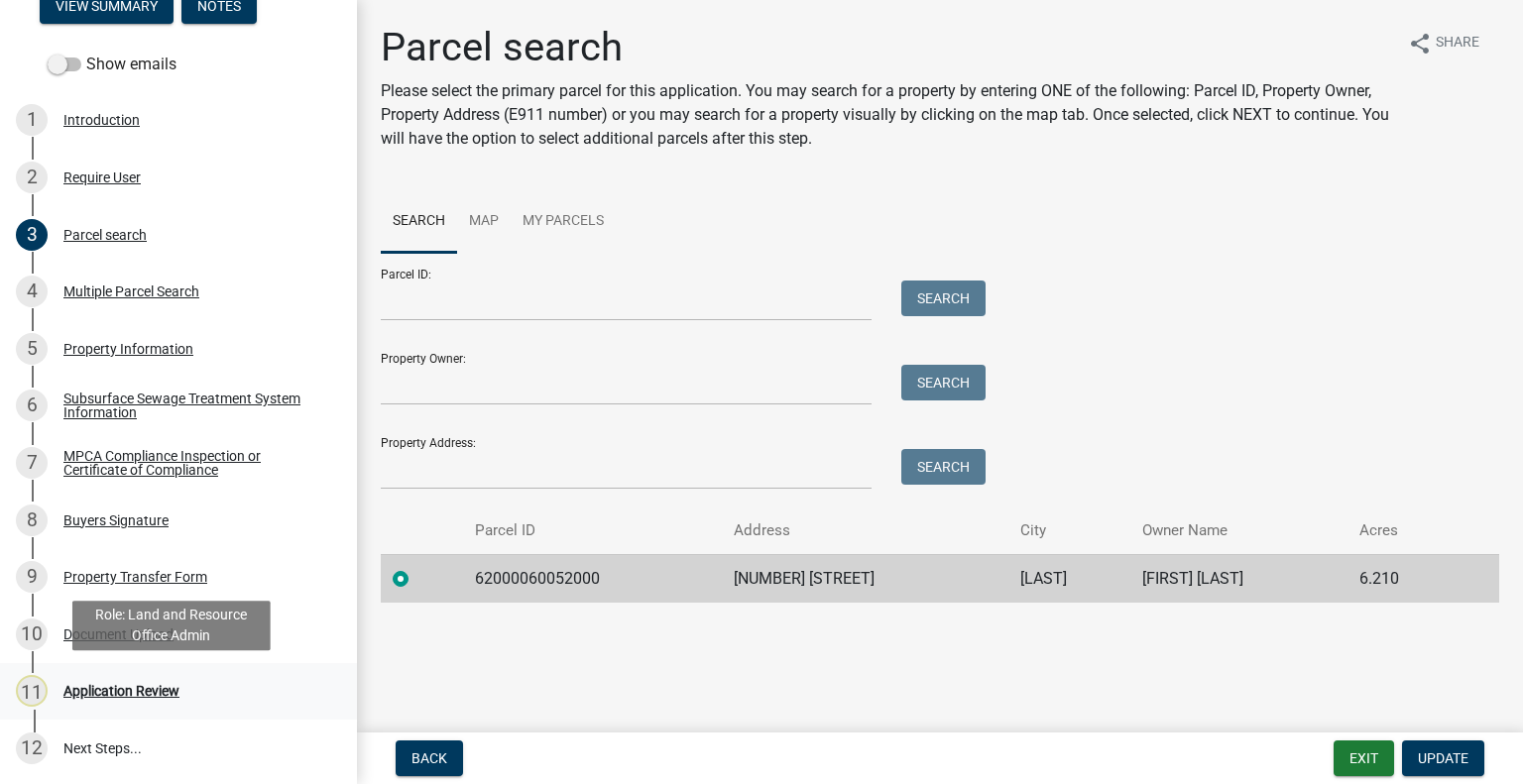 click on "11     Application Review" at bounding box center [178, 692] 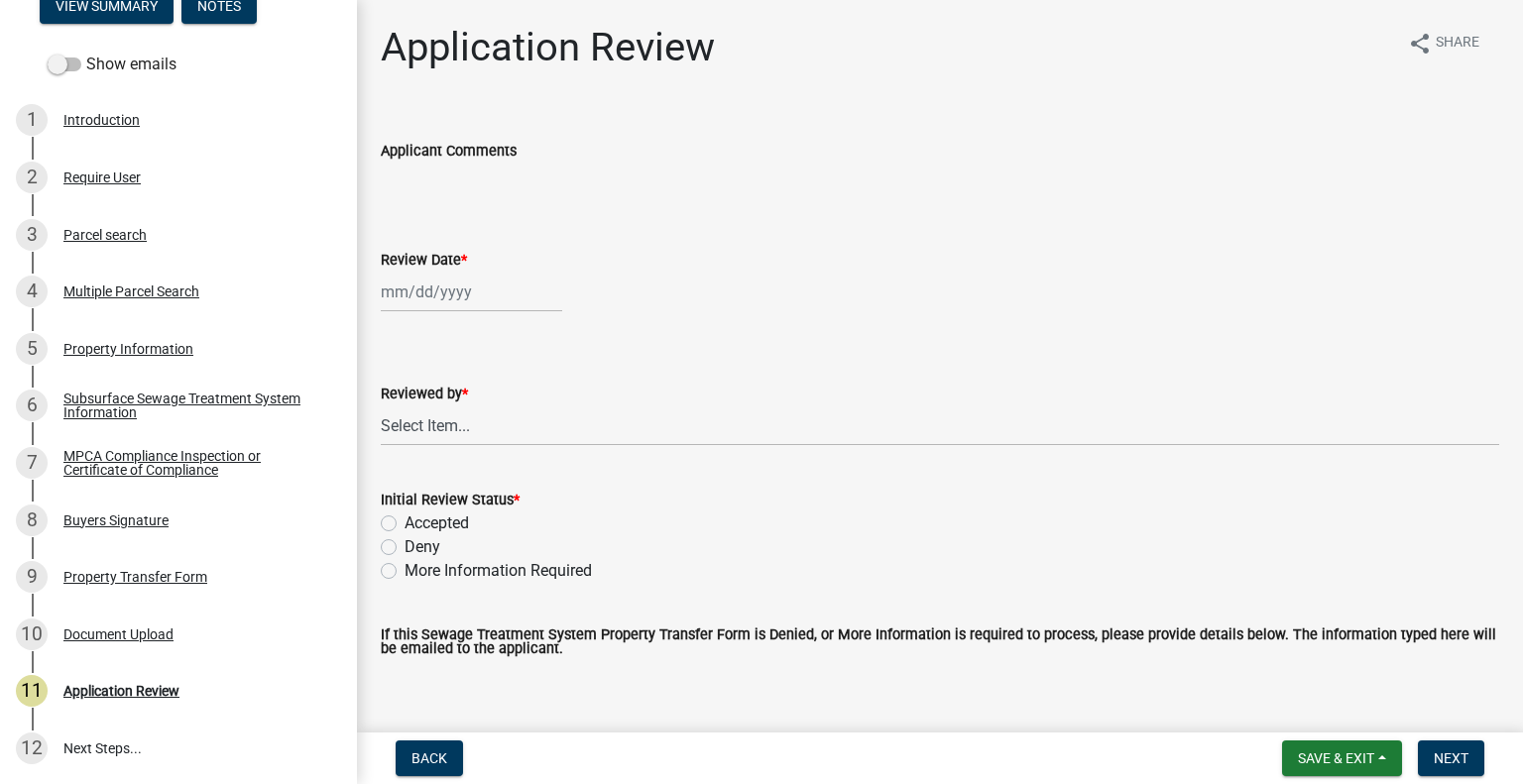 click 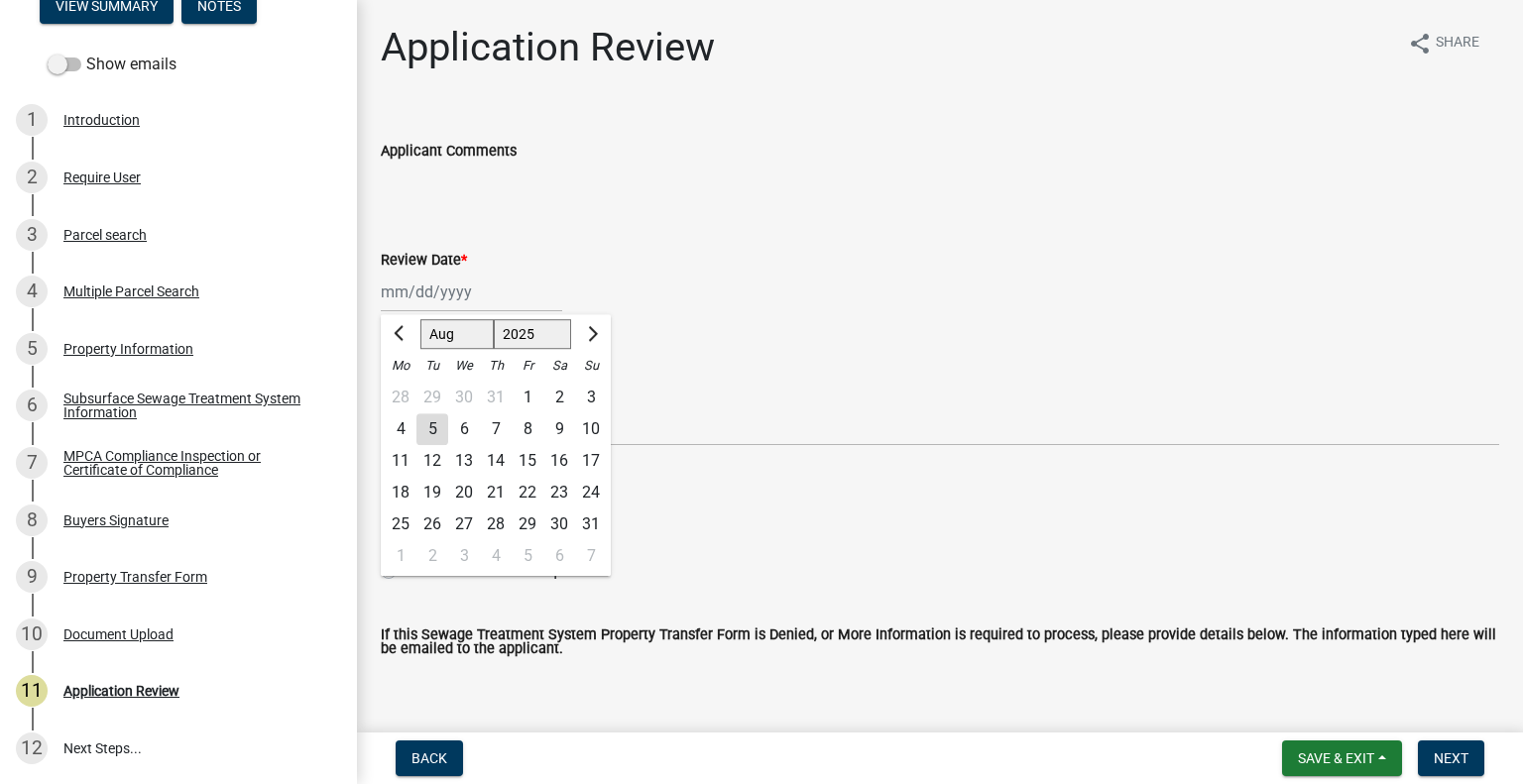 click on "5" 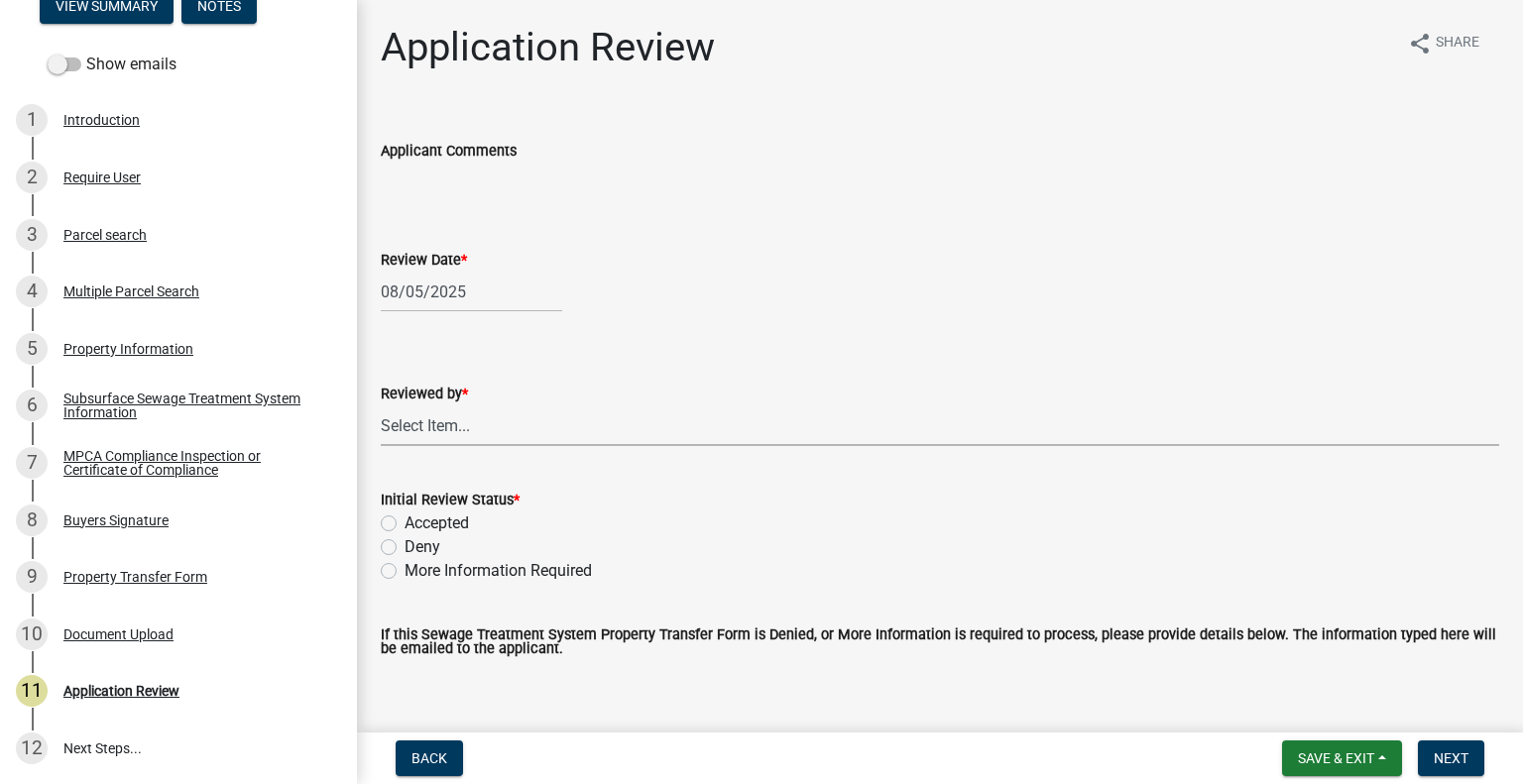 click on "Select Item...   Alexis Newark   Amy Busko   Andrea Perales   Brittany Tollefson   Christopher LeClair   Courtney Roth   Elizabeth Plaster   Emma Swenson   Eric Babolian   Kyle Westergard   Lindsey Hanson   Michelle Jevne   Noah Brenden   Sheila Dahl" at bounding box center (940, 425) 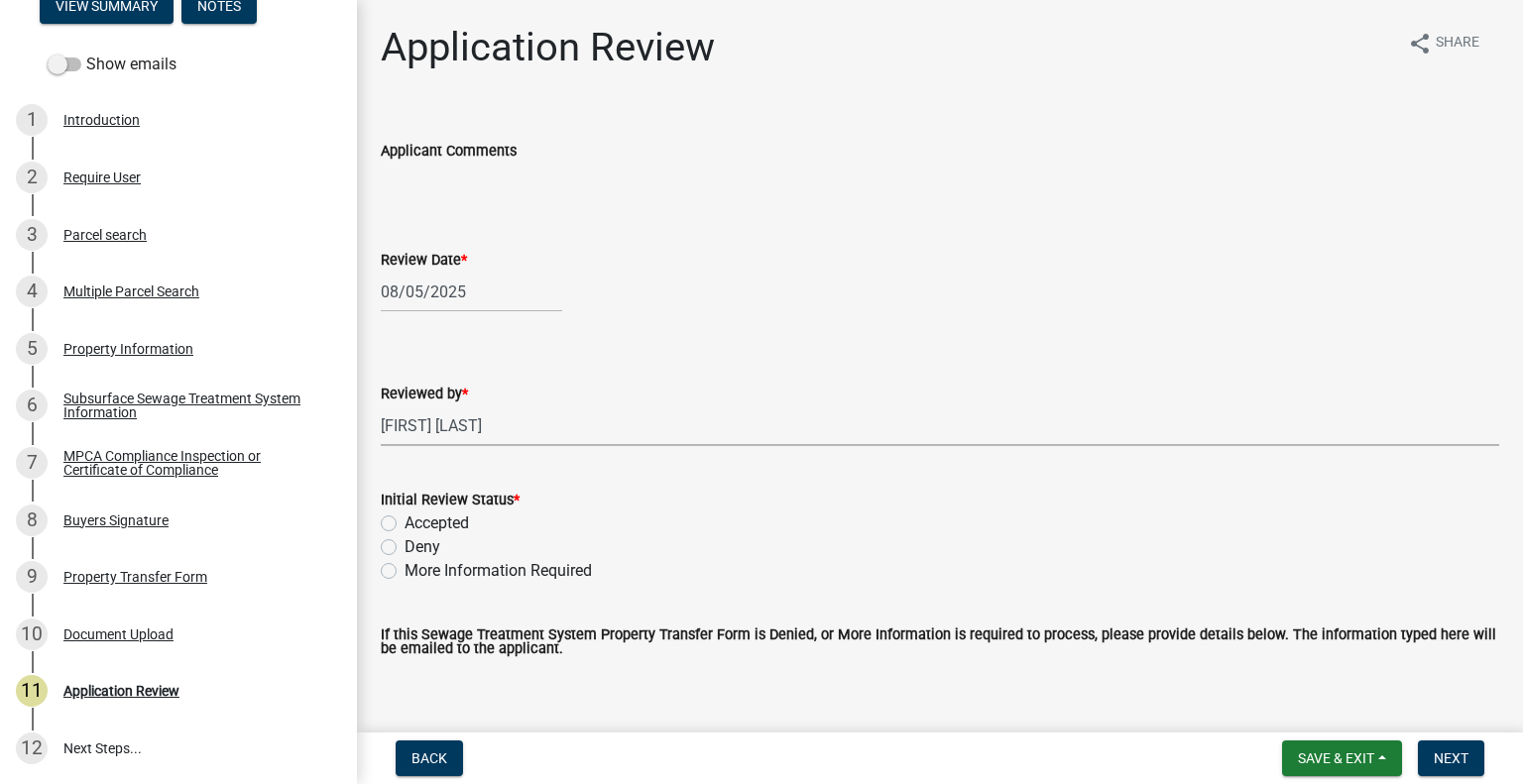 click on "Select Item...   Alexis Newark   Amy Busko   Andrea Perales   Brittany Tollefson   Christopher LeClair   Courtney Roth   Elizabeth Plaster   Emma Swenson   Eric Babolian   Kyle Westergard   Lindsey Hanson   Michelle Jevne   Noah Brenden   Sheila Dahl" at bounding box center [940, 425] 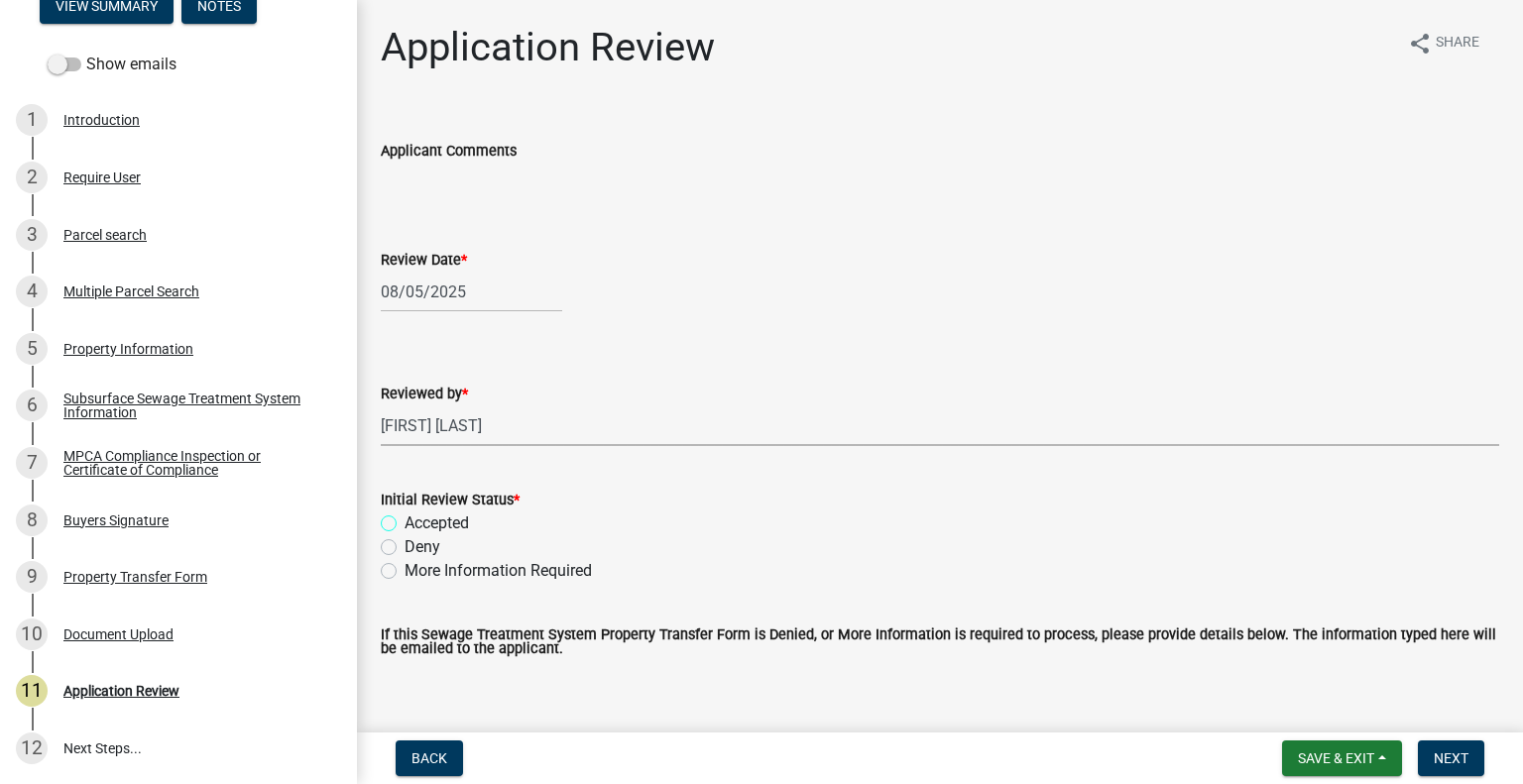 click on "Accepted" at bounding box center [410, 517] 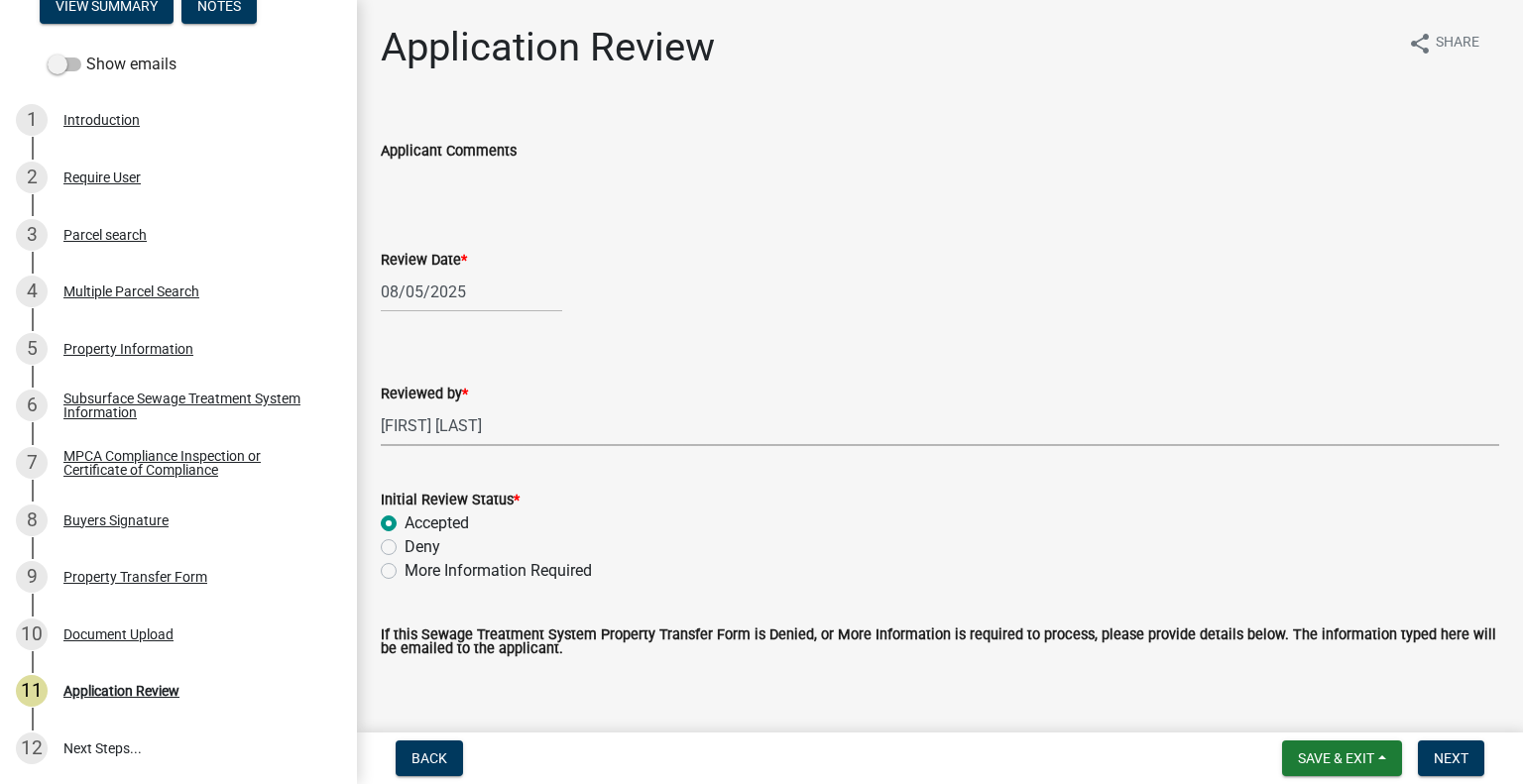 radio on "true" 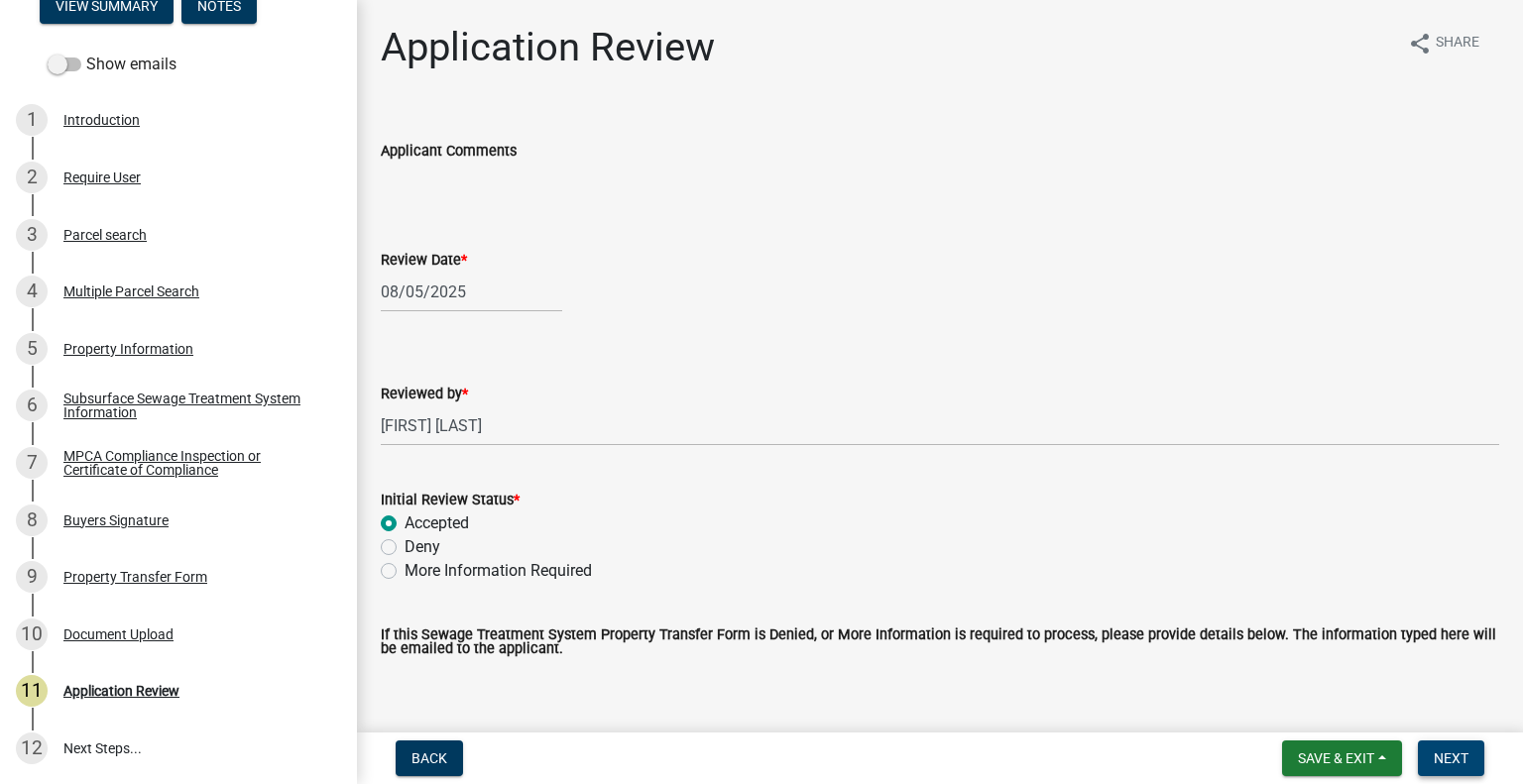click on "Next" at bounding box center [1451, 758] 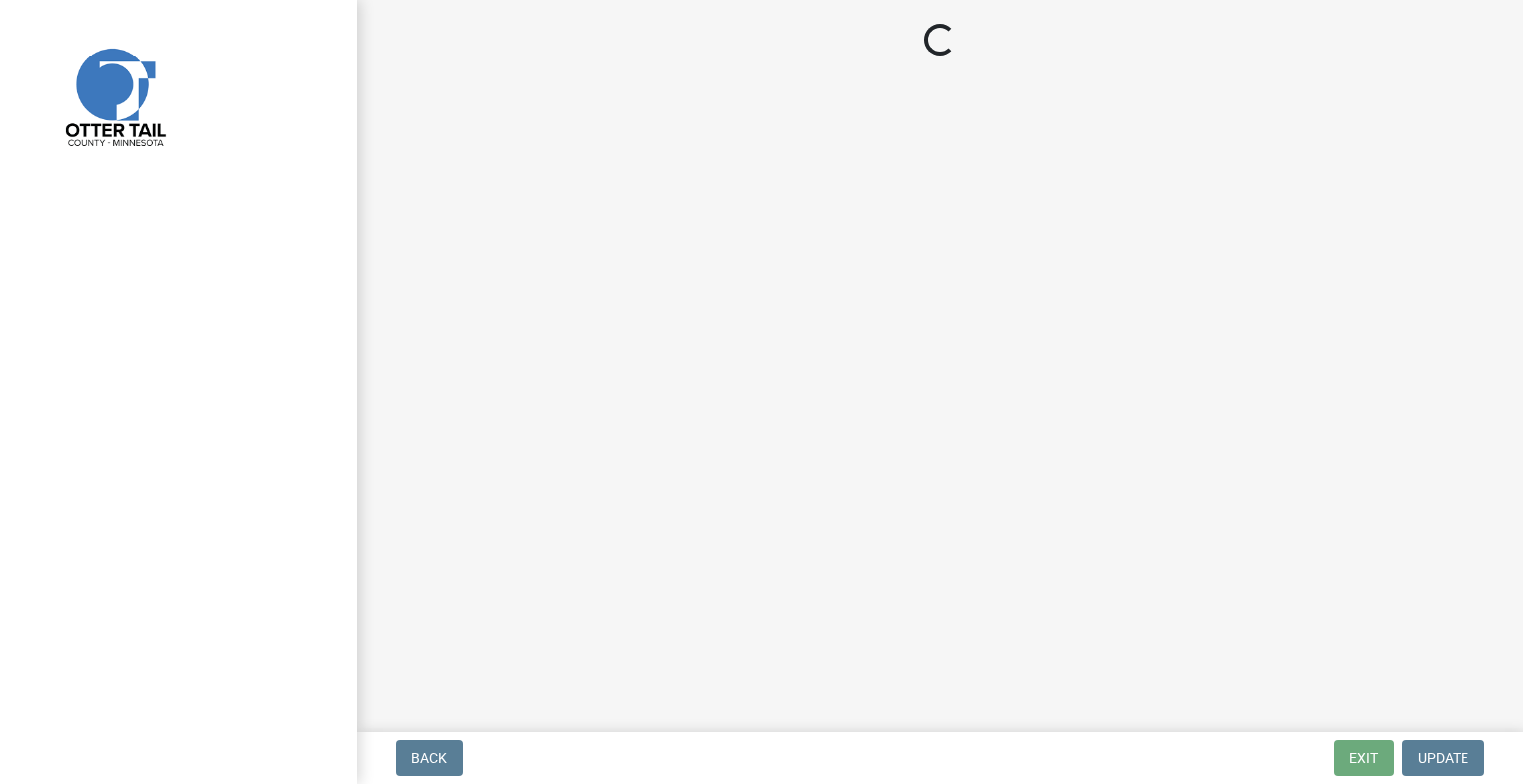 scroll, scrollTop: 0, scrollLeft: 0, axis: both 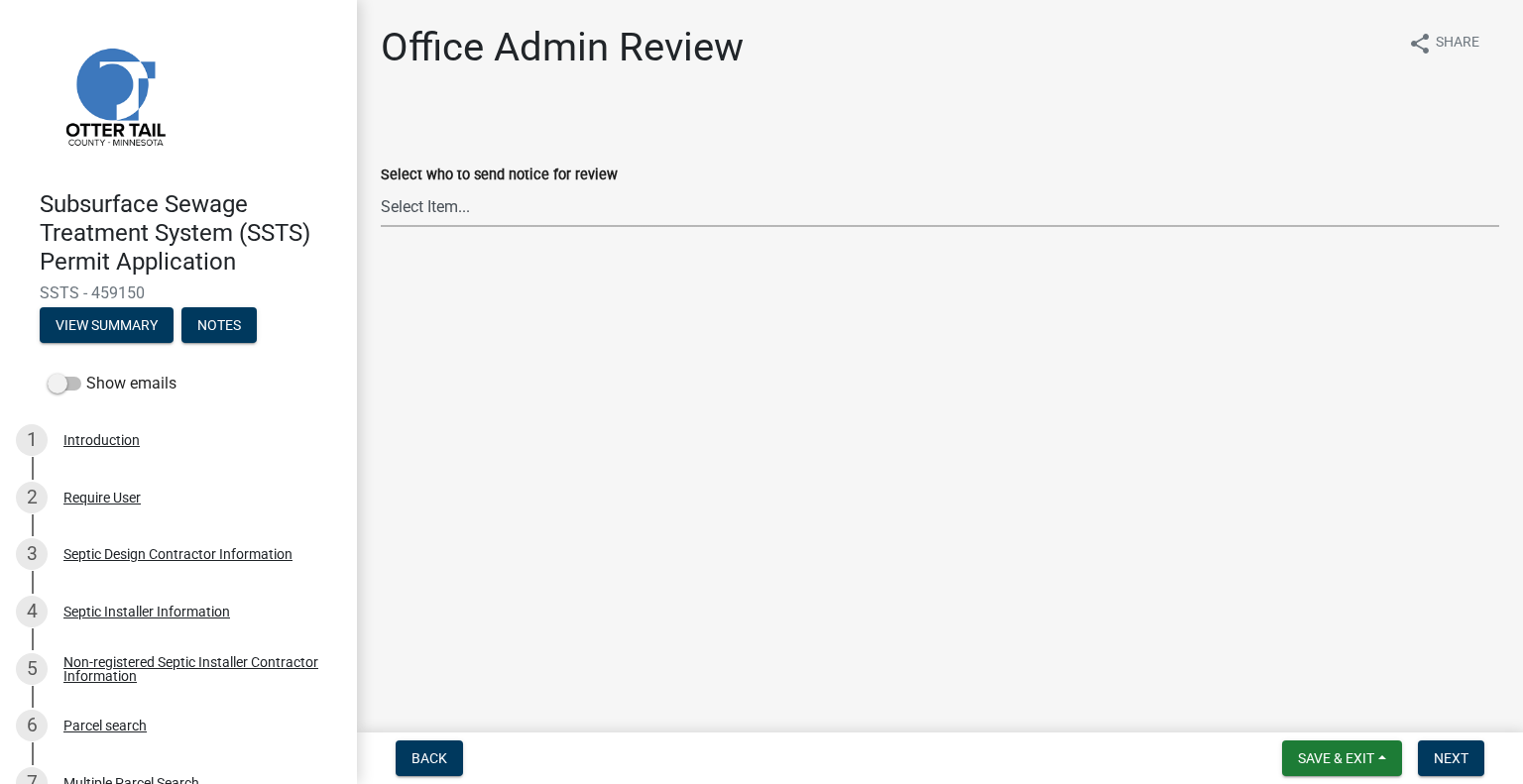 click on "Select Item...   [FIRST] [LAST] ([EMAIL])   [FIRST] [LAST] ([EMAIL])   [FIRST] [LAST] ([EMAIL])   [FIRST] [LAST] ([EMAIL])   [FIRST] [LAST] ([EMAIL])   [FIRST] [LAST] ([EMAIL])   [FIRST] [LAST] ([EMAIL])   [FIRST] [LAST] ([EMAIL])   [FIRST] [LAST] ([EMAIL])   [FIRST] [LAST] ([EMAIL])   [FIRST] [LAST] ([EMAIL])   [FIRST] [LAST] ([EMAIL])   [FIRST] [LAST] ([EMAIL])   [FIRST] [LAST] ([EMAIL])" at bounding box center (940, 206) 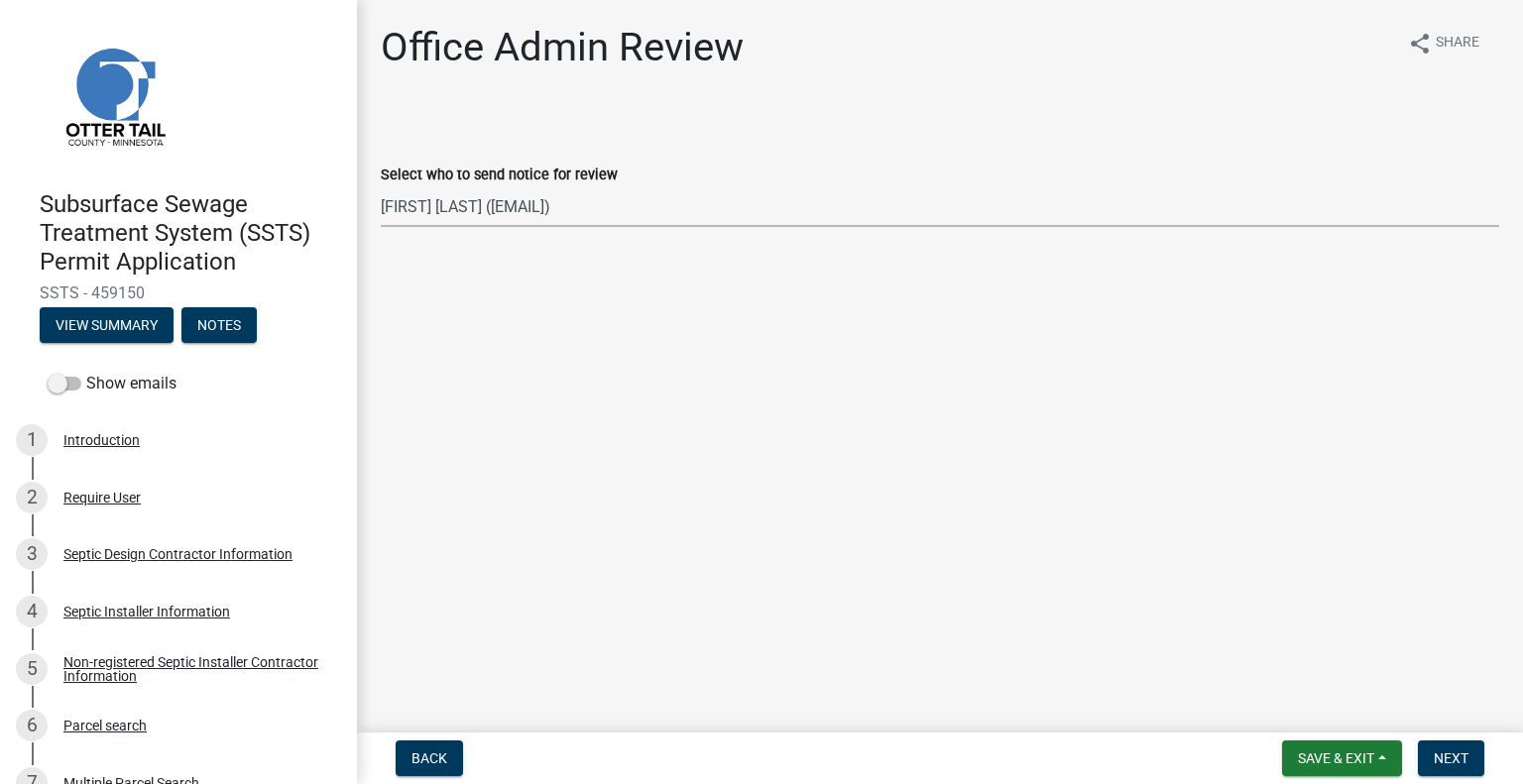 click on "Select Item...   [FIRST] [LAST] ([EMAIL])   [FIRST] [LAST] ([EMAIL])   [FIRST] [LAST] ([EMAIL])   [FIRST] [LAST] ([EMAIL])   [FIRST] [LAST] ([EMAIL])   [FIRST] [LAST] ([EMAIL])   [FIRST] [LAST] ([EMAIL])   [FIRST] [LAST] ([EMAIL])   [FIRST] [LAST] ([EMAIL])   [FIRST] [LAST] ([EMAIL])   [FIRST] [LAST] ([EMAIL])   [FIRST] [LAST] ([EMAIL])   [FIRST] [LAST] ([EMAIL])   [FIRST] [LAST] ([EMAIL])" at bounding box center (940, 206) 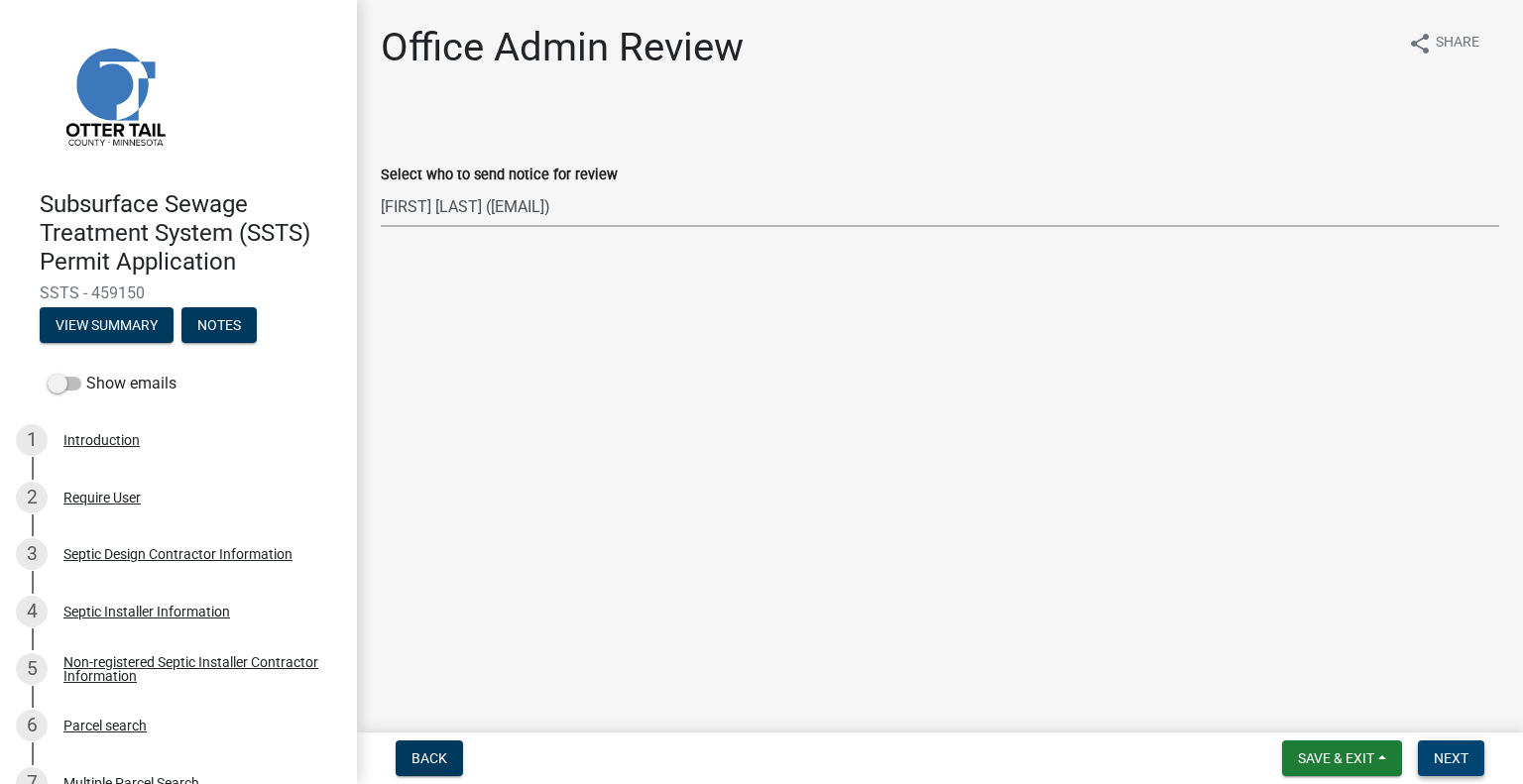 click on "Next" at bounding box center (1451, 758) 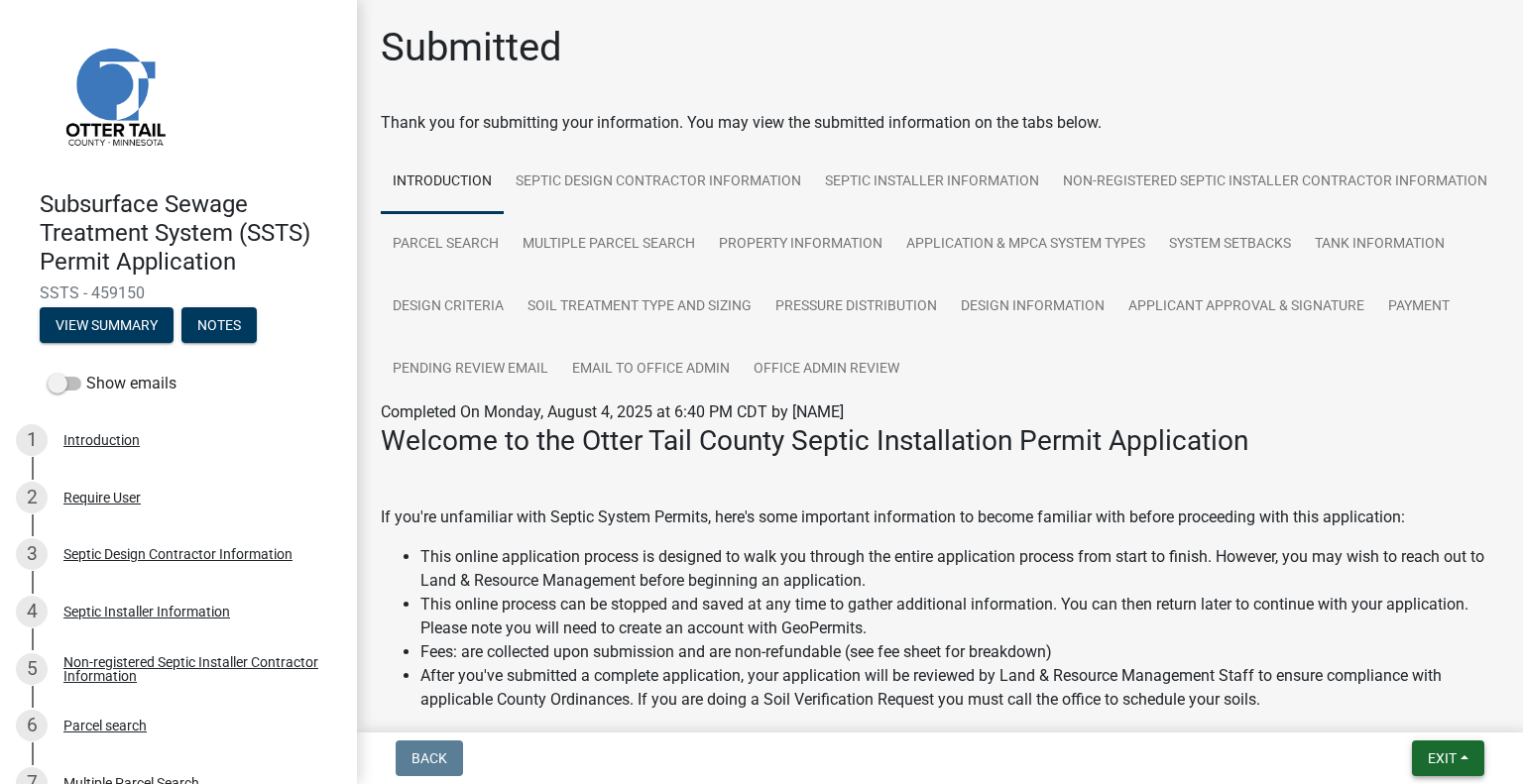 click on "Exit" at bounding box center [1442, 758] 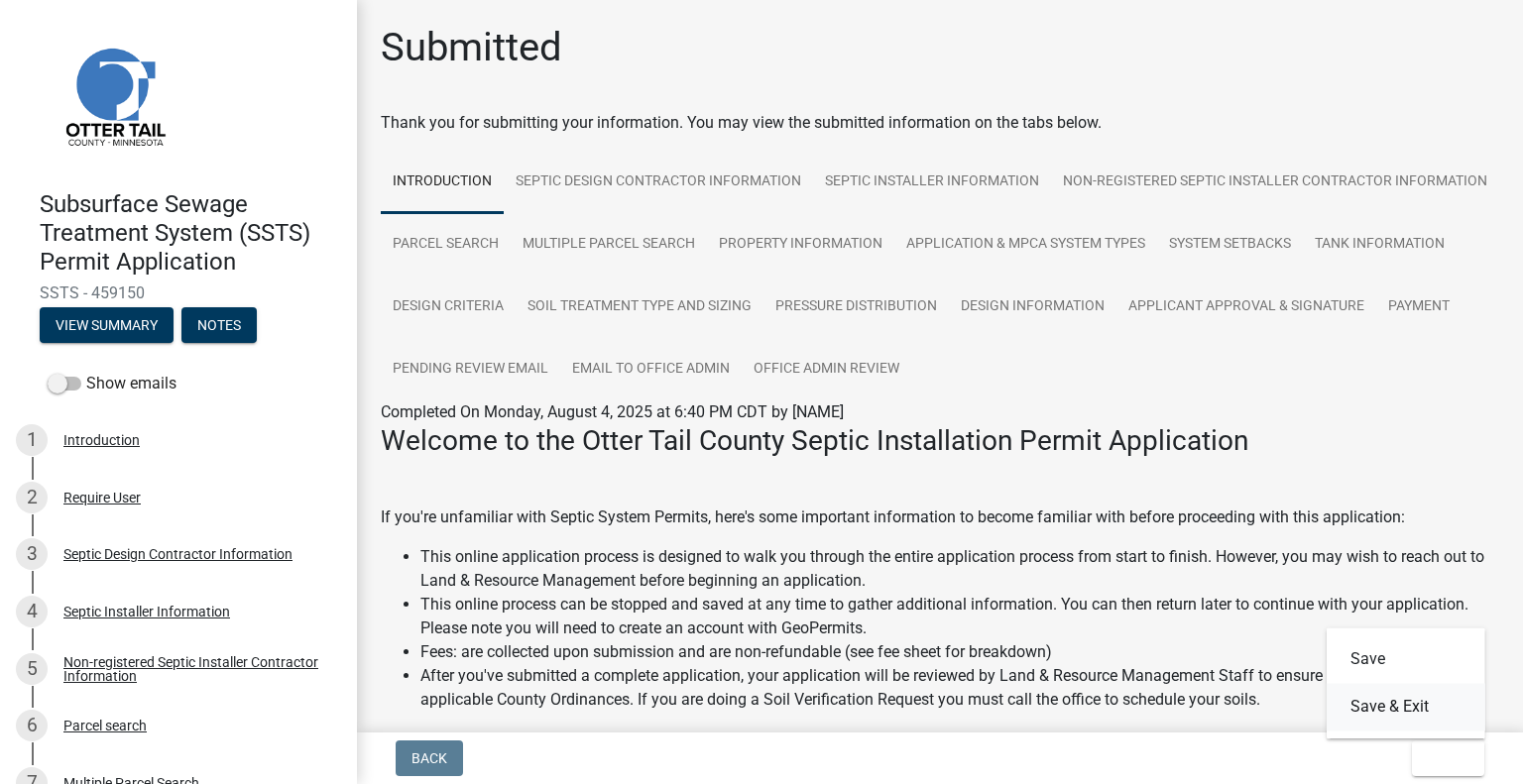 click on "Save & Exit" at bounding box center [1406, 707] 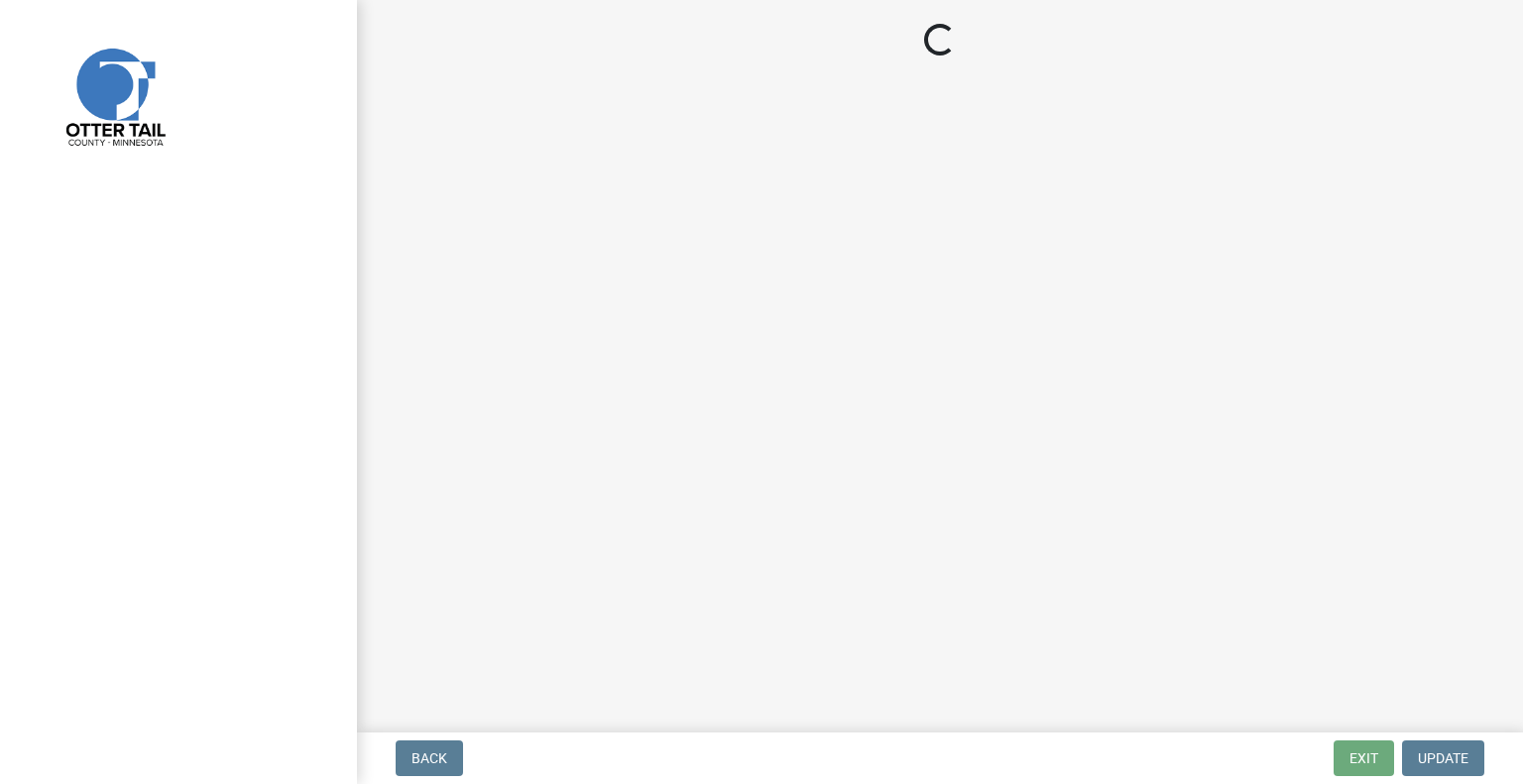 scroll, scrollTop: 0, scrollLeft: 0, axis: both 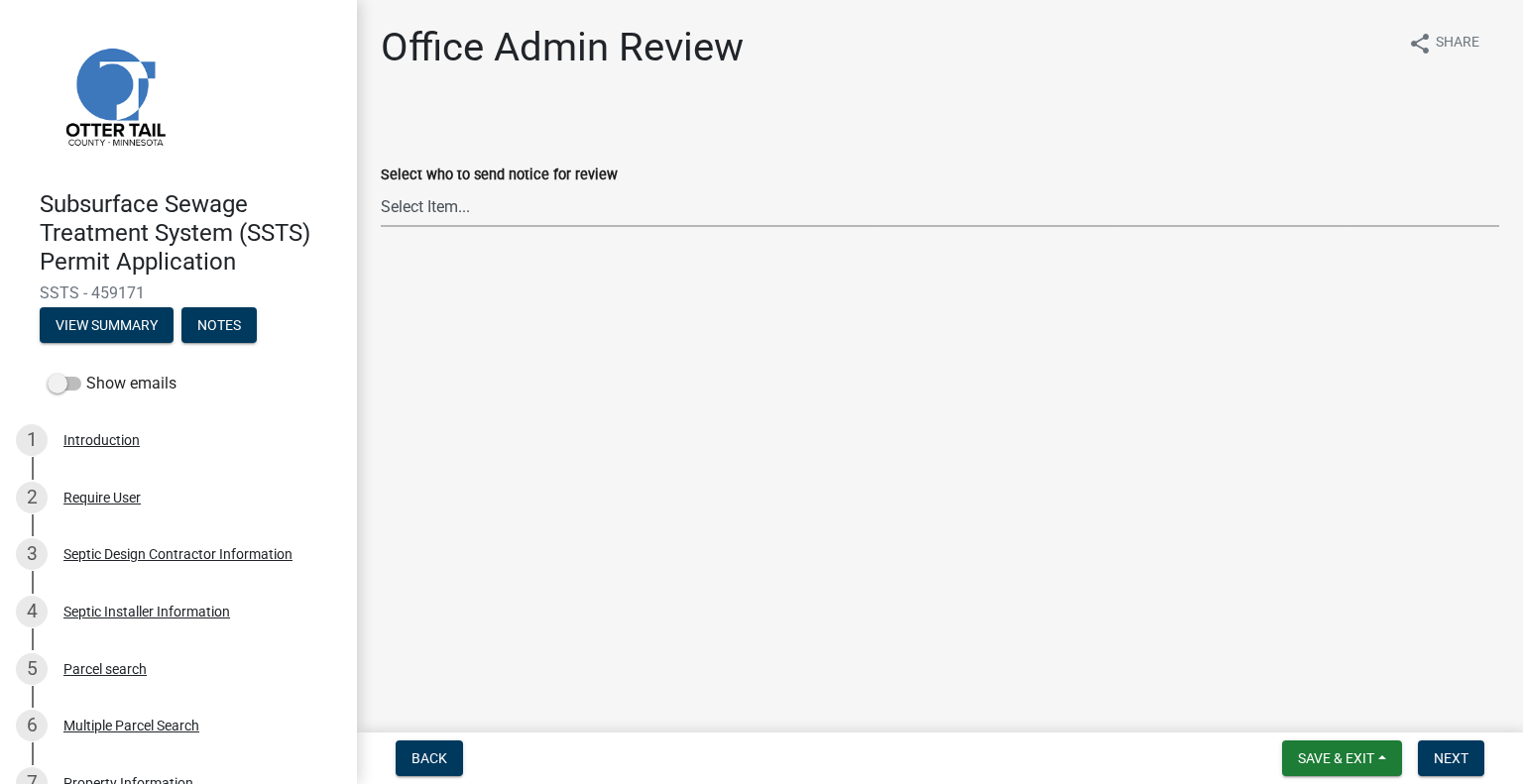 click on "Select Item... [FIRST] [LAST] ([EMAIL]) [FIRST] [LAST] ([EMAIL]) [FIRST] [LAST] ([EMAIL]) [FIRST] [LAST] ([EMAIL]) [FIRST] [LAST] ([EMAIL]) [FIRST] [LAST] ([EMAIL]) [FIRST] [LAST] ([EMAIL]) [FIRST] [LAST] ([EMAIL]) [FIRST] [LAST] ([EMAIL]) [FIRST] [LAST] ([EMAIL]) [FIRST] [LAST] ([EMAIL]) [FIRST] [LAST] ([EMAIL]) [FIRST] [LAST] ([EMAIL])" at bounding box center [940, 206] 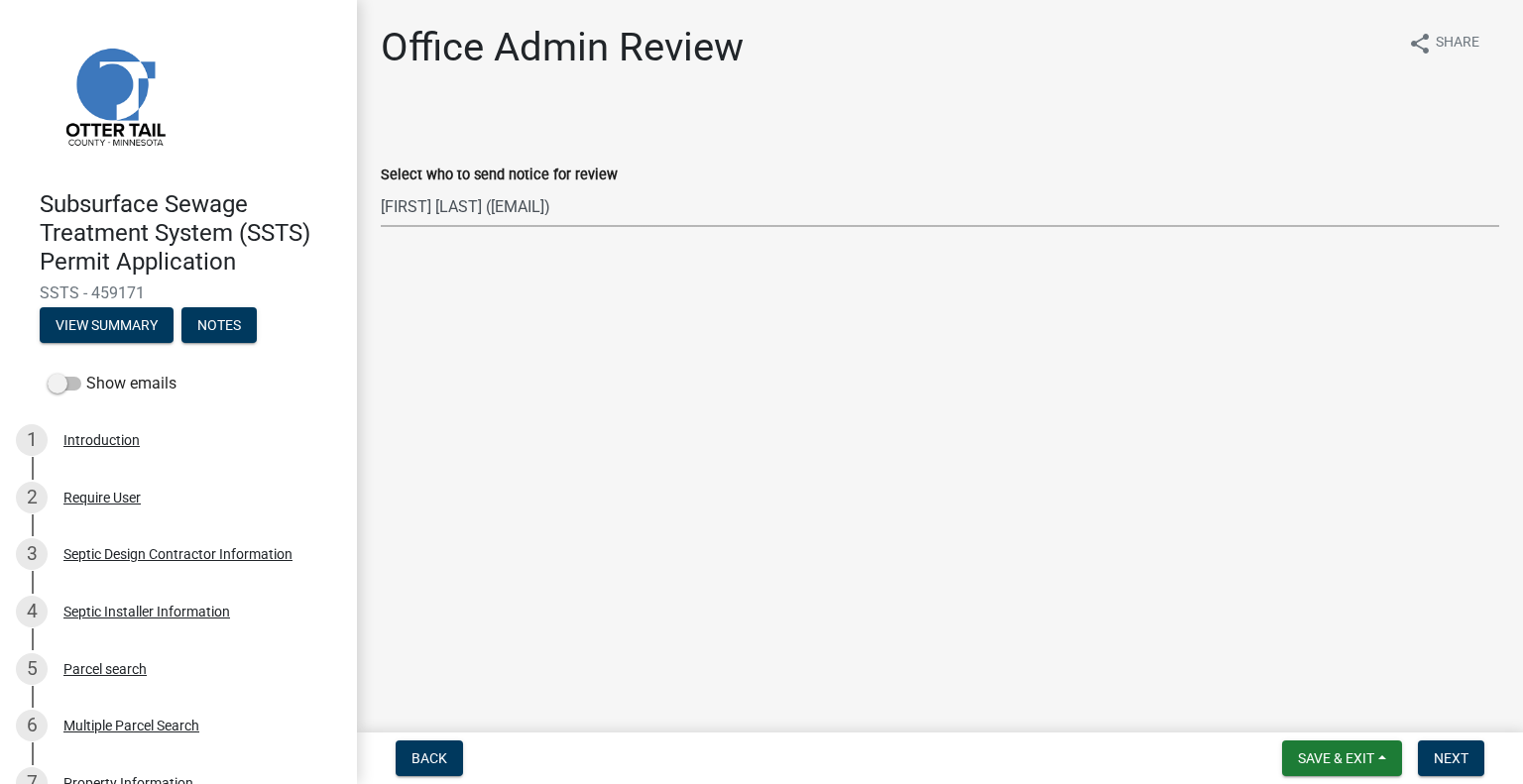 click on "Select Item... [FIRST] [LAST] ([EMAIL]) [FIRST] [LAST] ([EMAIL]) [FIRST] [LAST] ([EMAIL]) [FIRST] [LAST] ([EMAIL]) [FIRST] [LAST] ([EMAIL]) [FIRST] [LAST] ([EMAIL]) [FIRST] [LAST] ([EMAIL]) [FIRST] [LAST] ([EMAIL]) [FIRST] [LAST] ([EMAIL]) [FIRST] [LAST] ([EMAIL]) [FIRST] [LAST] ([EMAIL]) [FIRST] [LAST] ([EMAIL]) [FIRST] [LAST] ([EMAIL])" at bounding box center [940, 206] 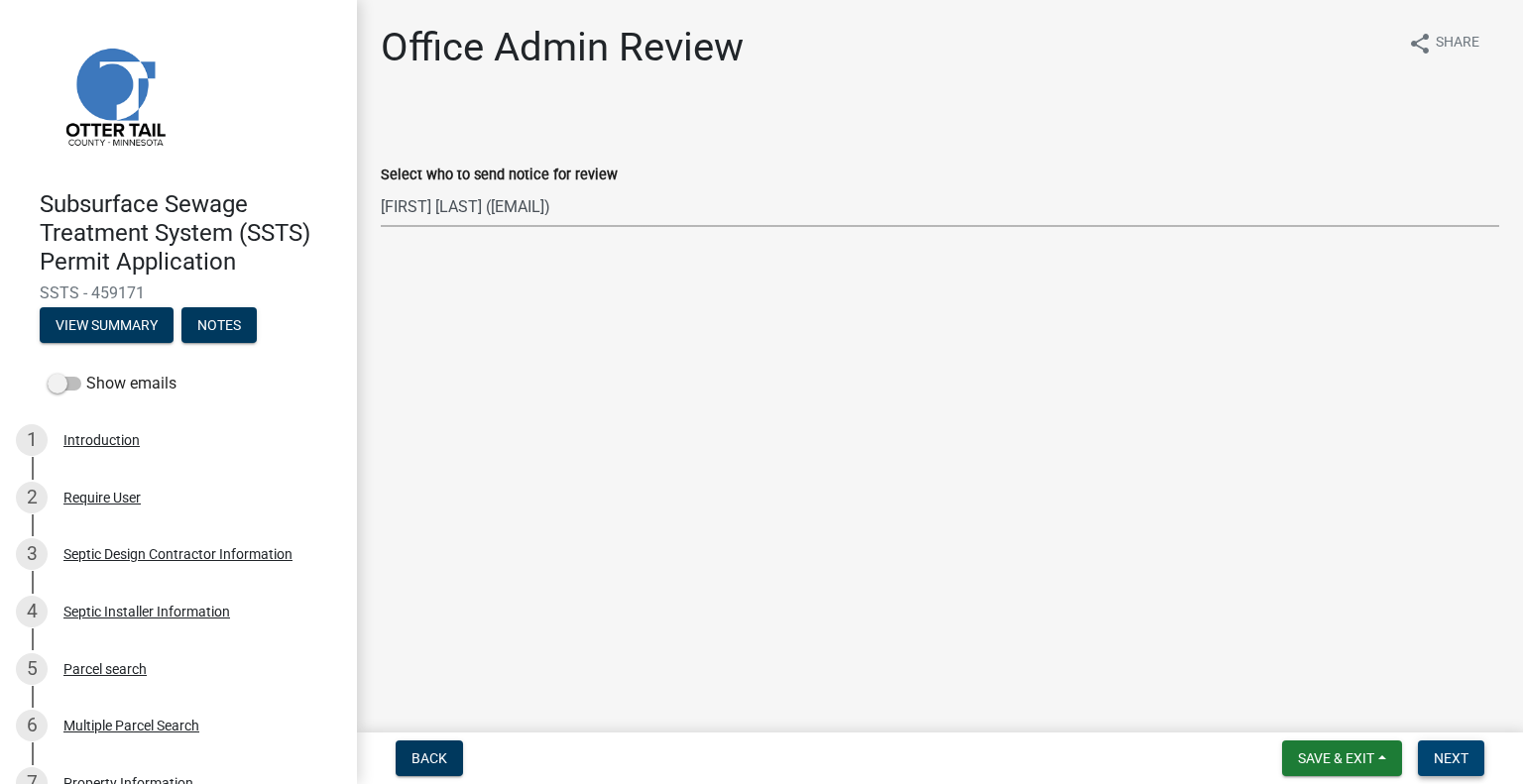 drag, startPoint x: 1453, startPoint y: 752, endPoint x: 1496, endPoint y: 744, distance: 43.73786 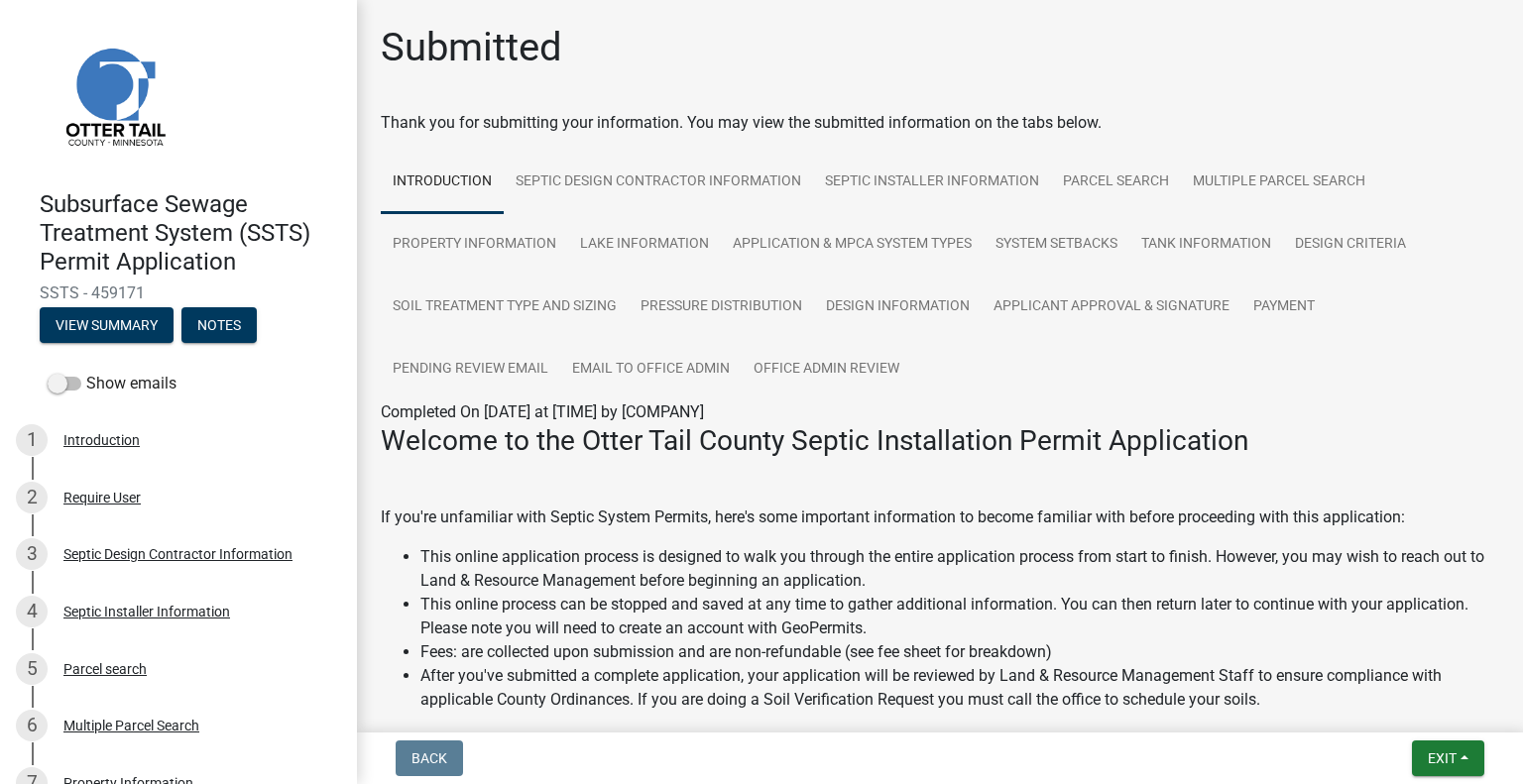 click on "Back  Exit  Save  Save & Exit" at bounding box center (940, 758) 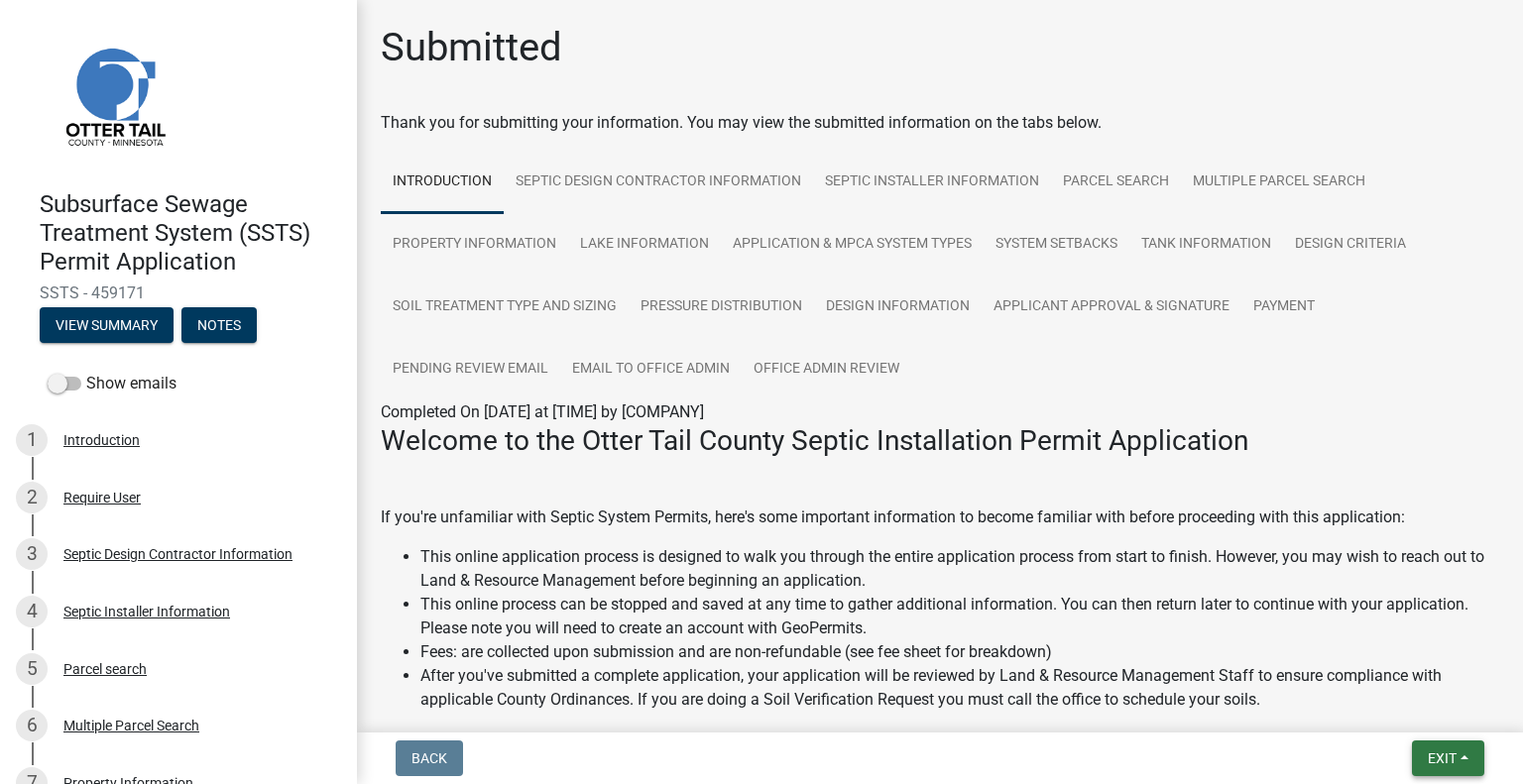 click on "Exit" at bounding box center (1442, 758) 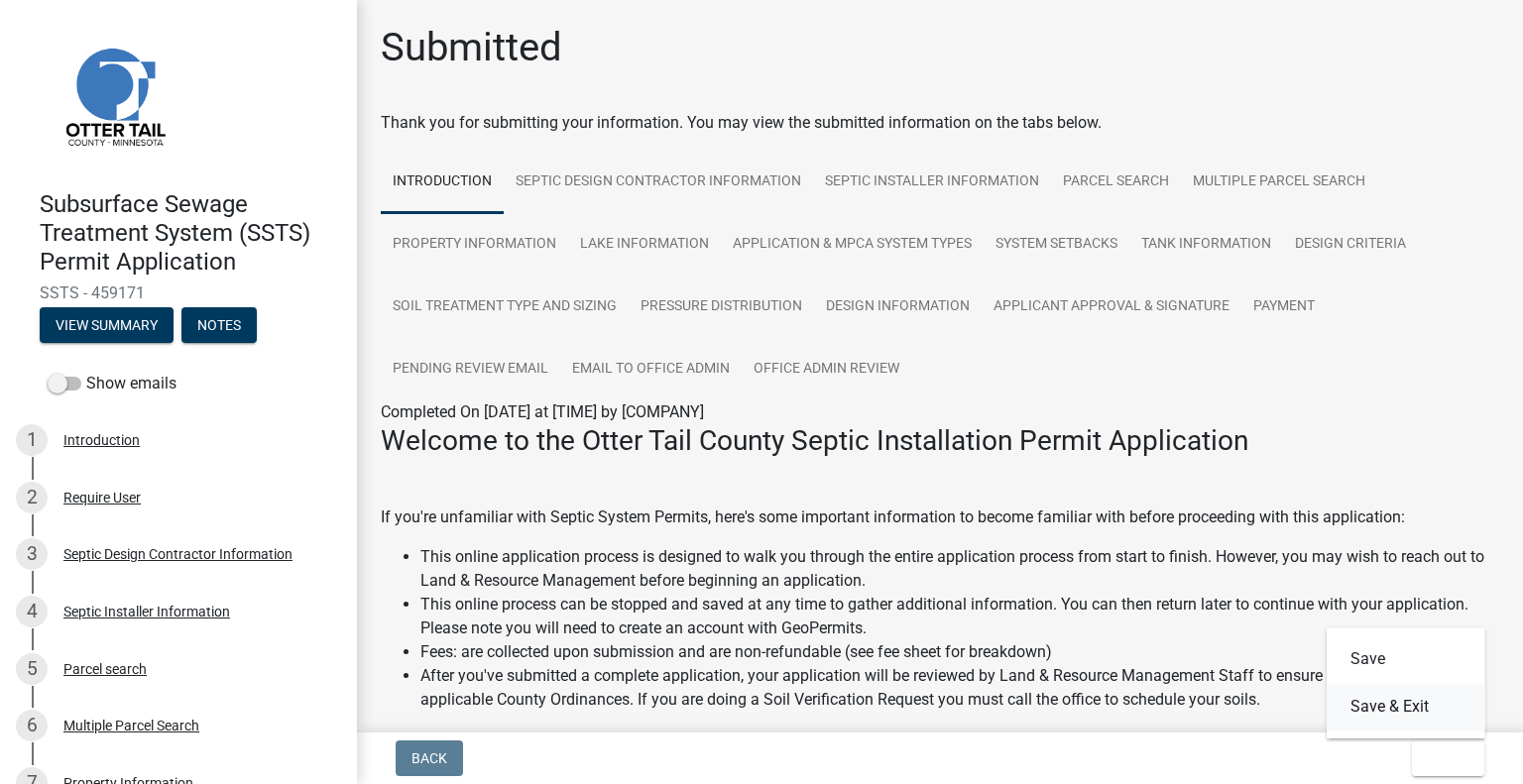click on "Save & Exit" at bounding box center (1406, 707) 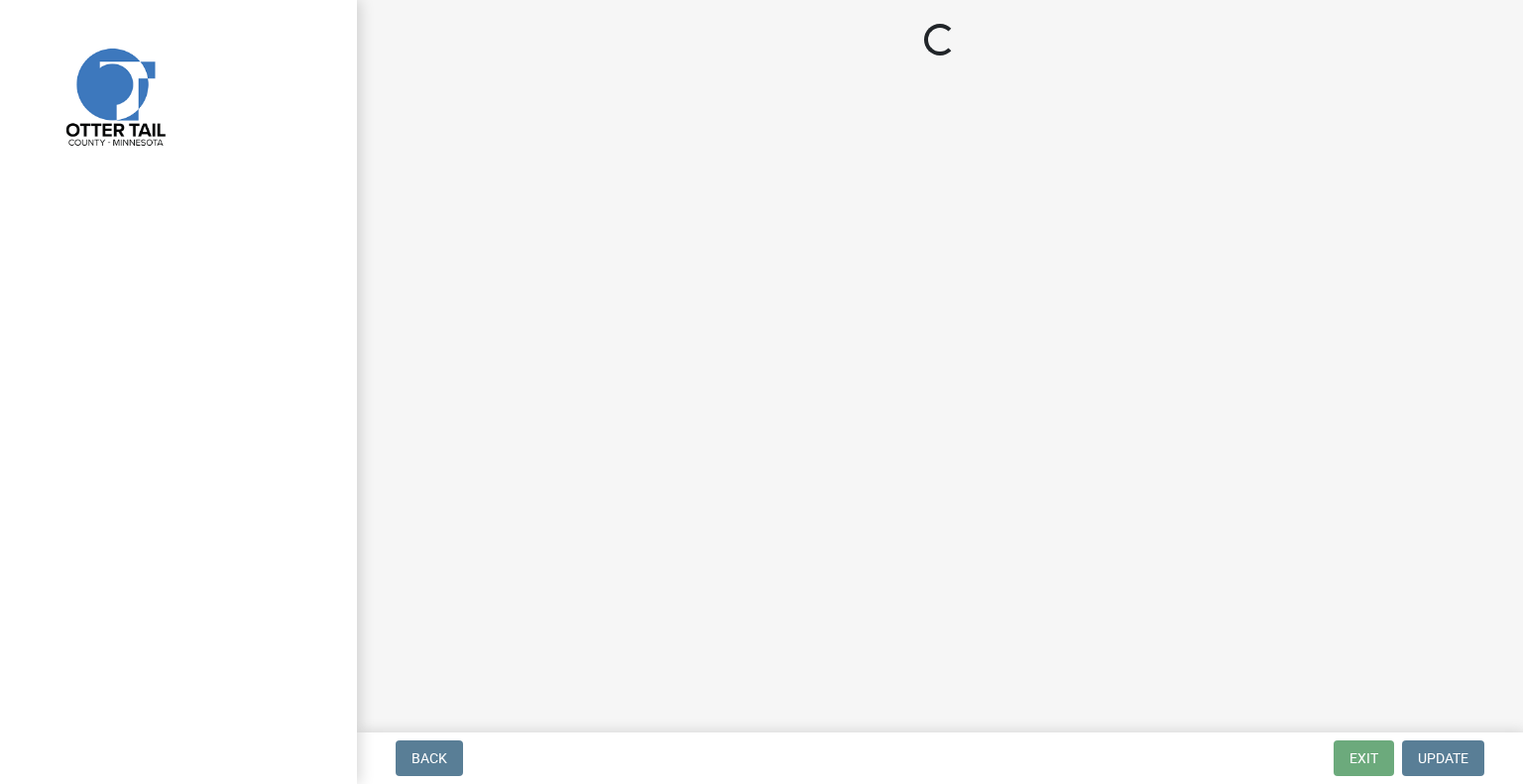 scroll, scrollTop: 0, scrollLeft: 0, axis: both 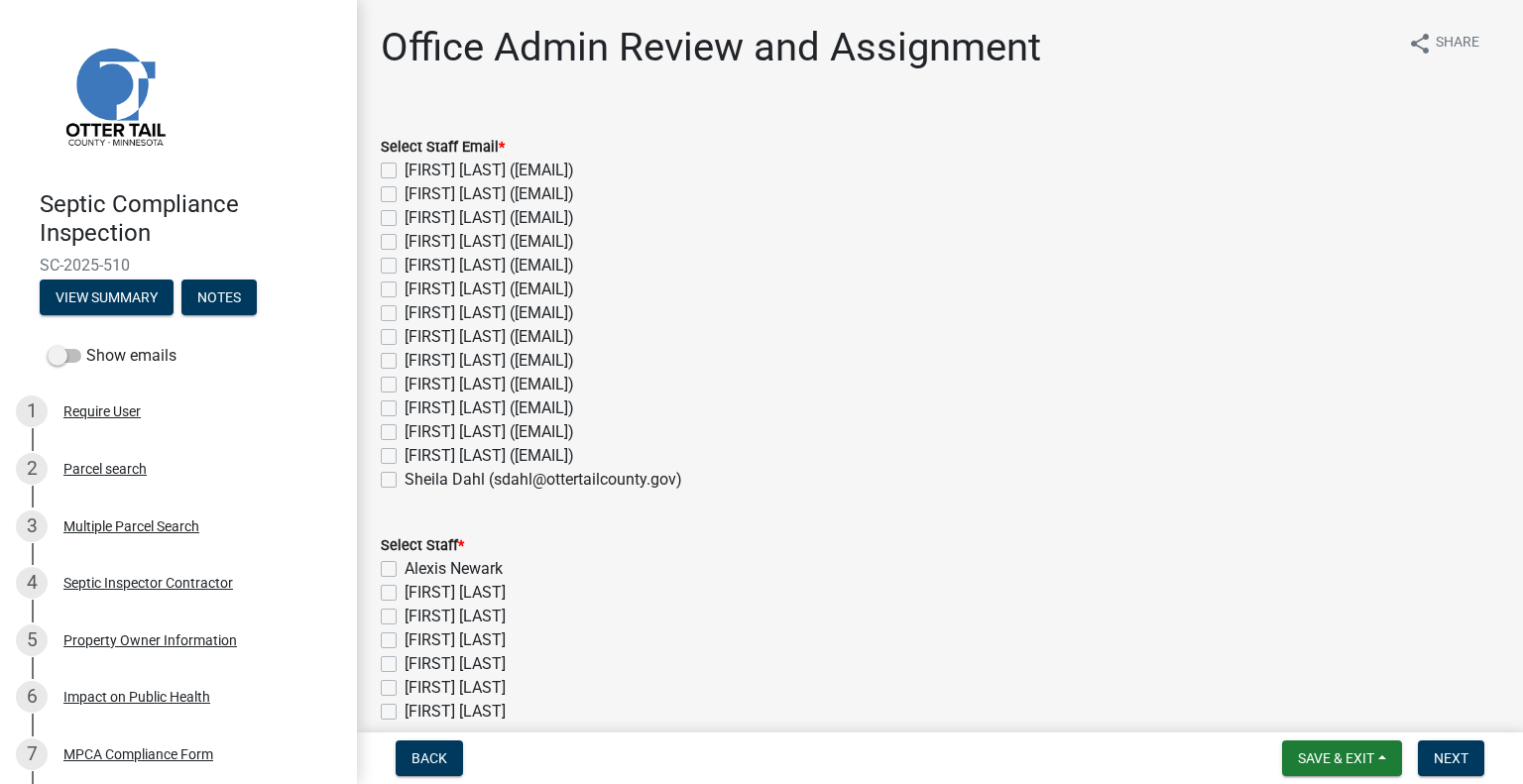 click on "[FIRST] [LAST] ([EMAIL])" 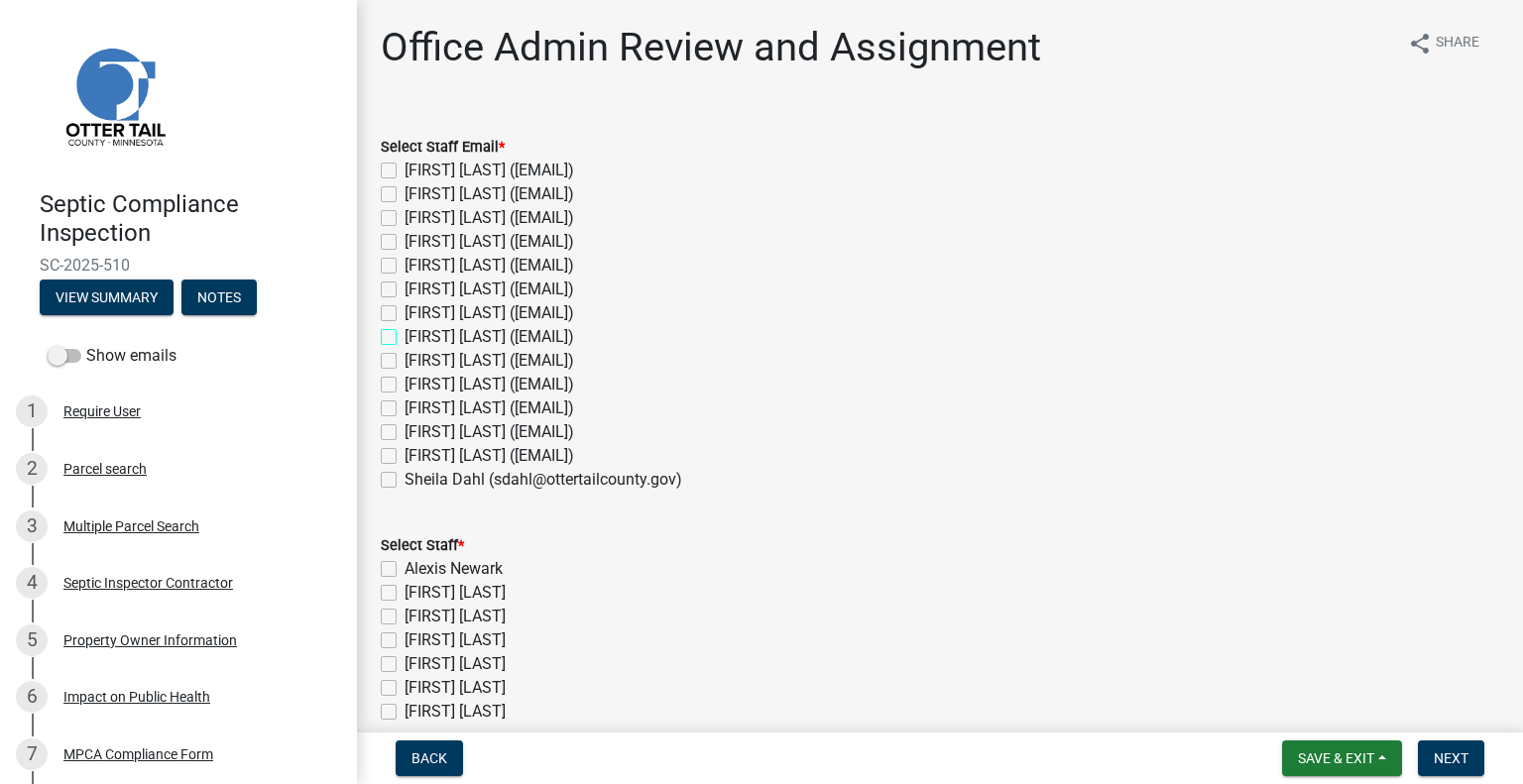 click on "[FIRST] [LAST] ([EMAIL])" at bounding box center (410, 331) 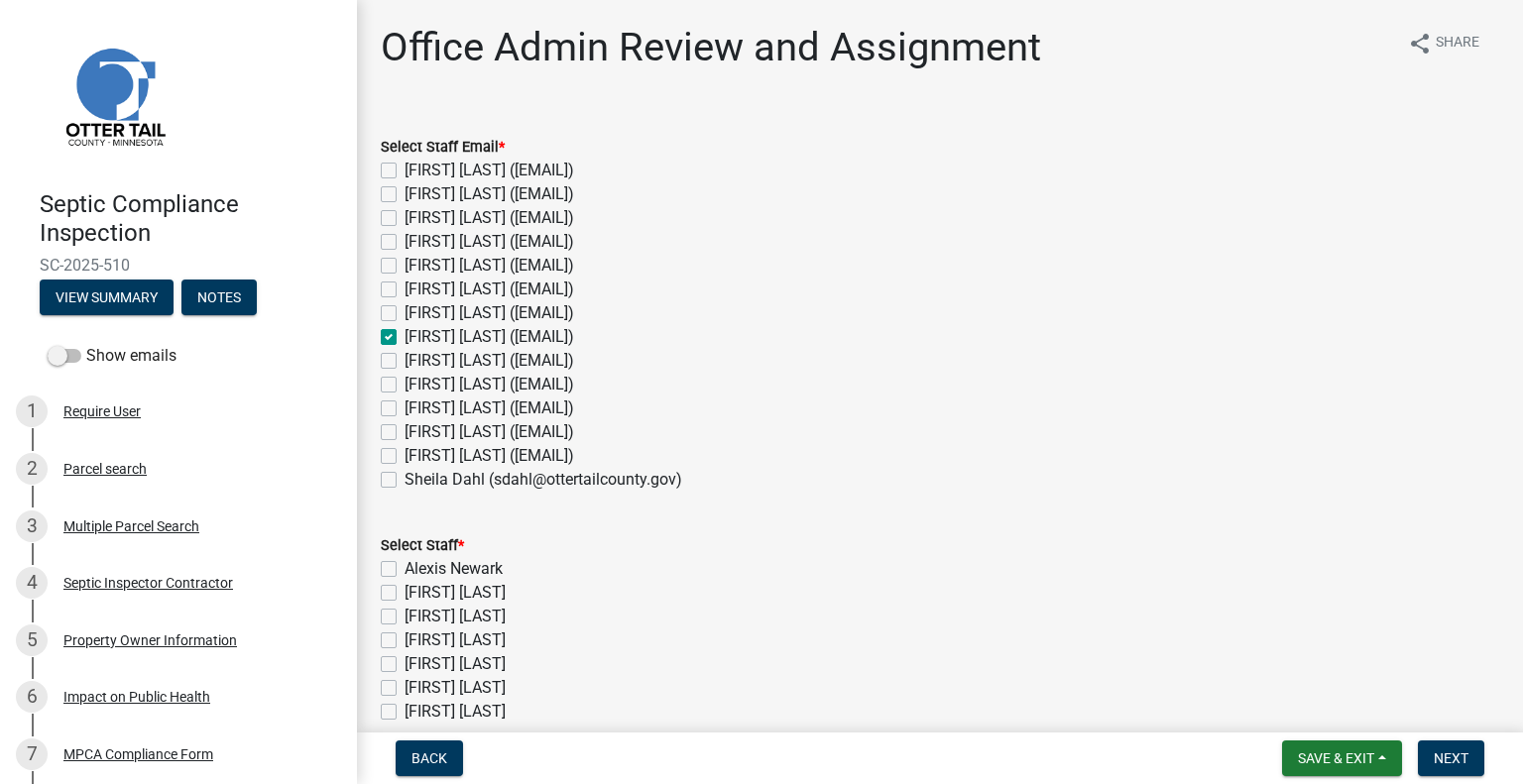 checkbox on "false" 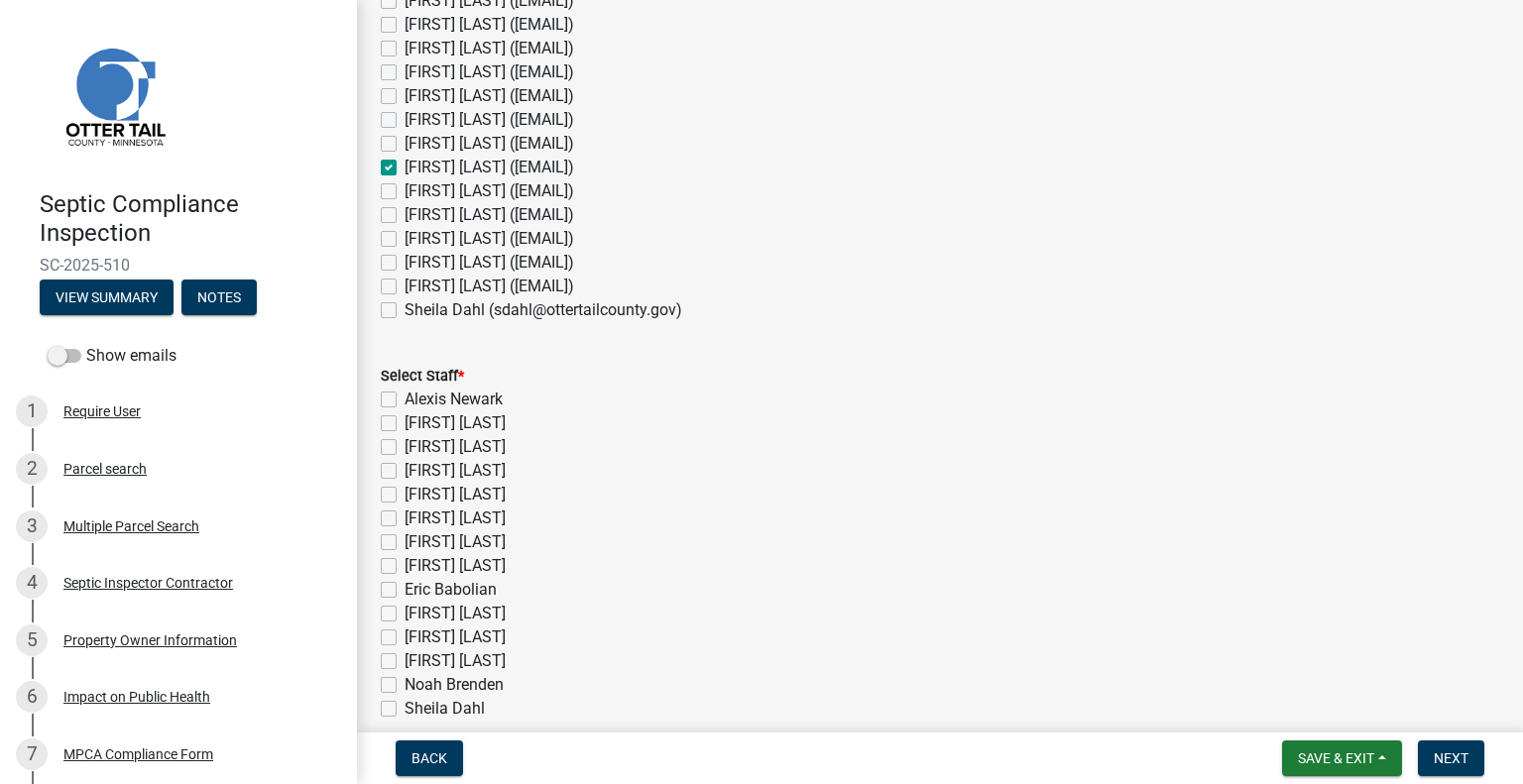 scroll, scrollTop: 198, scrollLeft: 0, axis: vertical 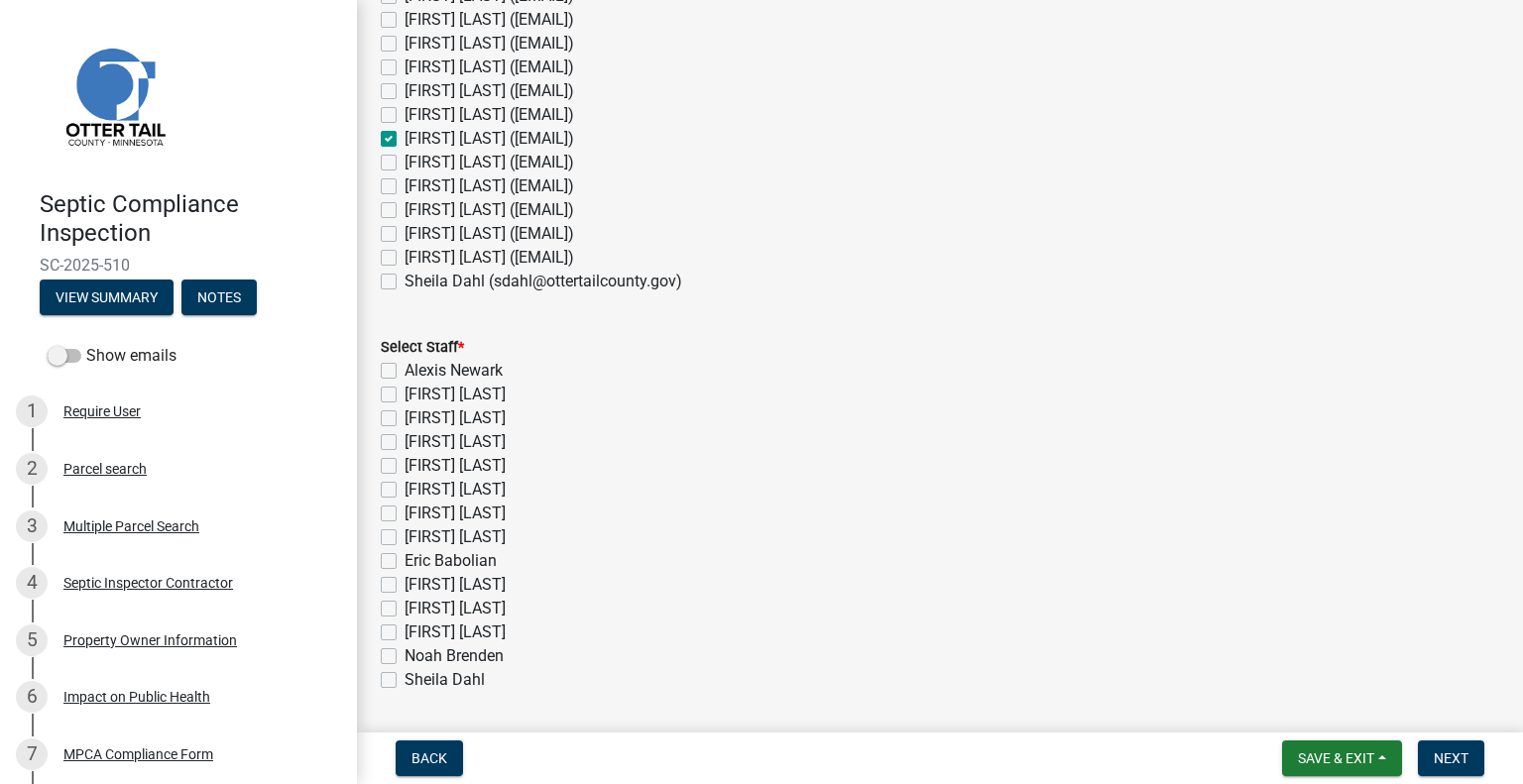 click on "[FIRST] [LAST]" 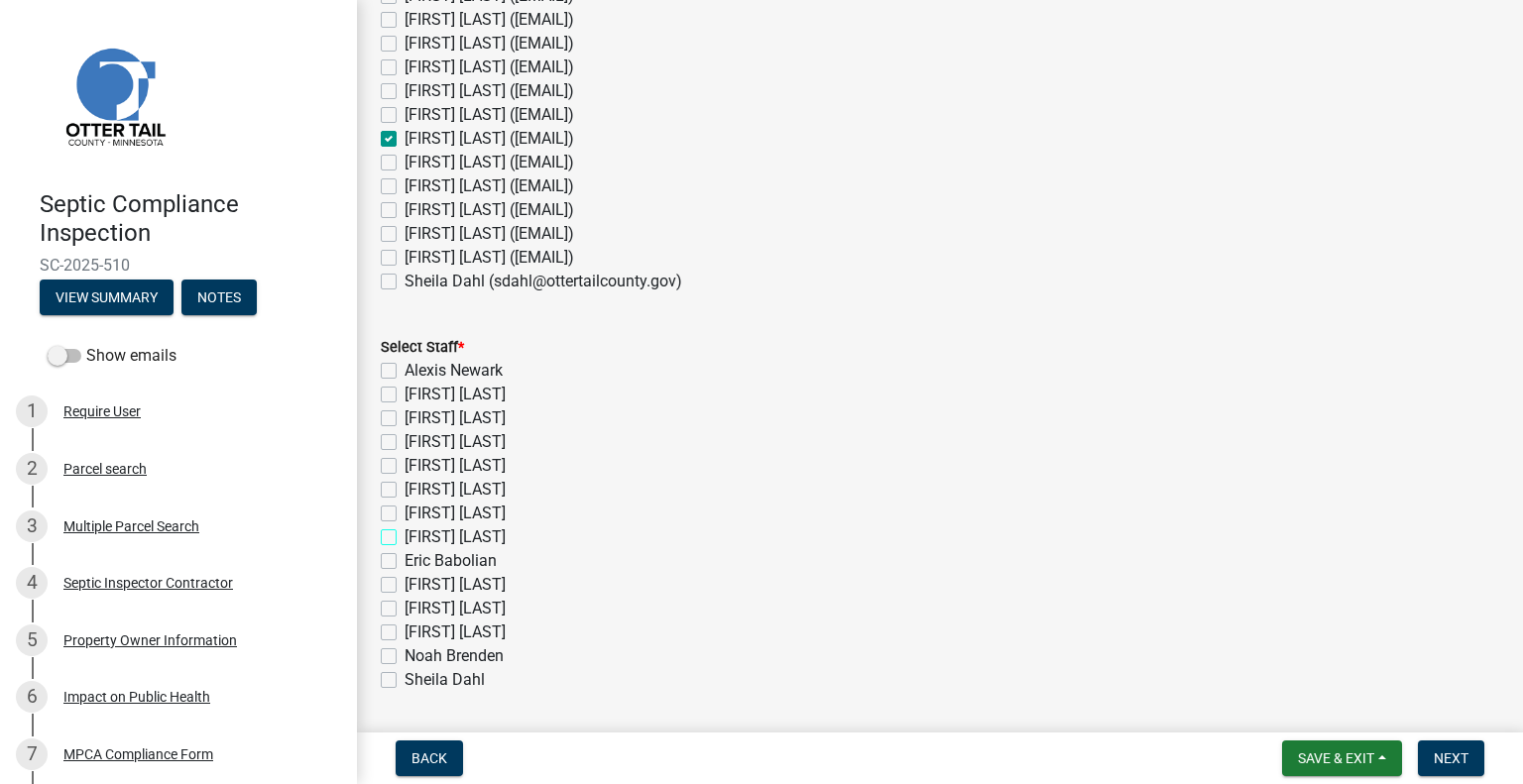checkbox on "true" 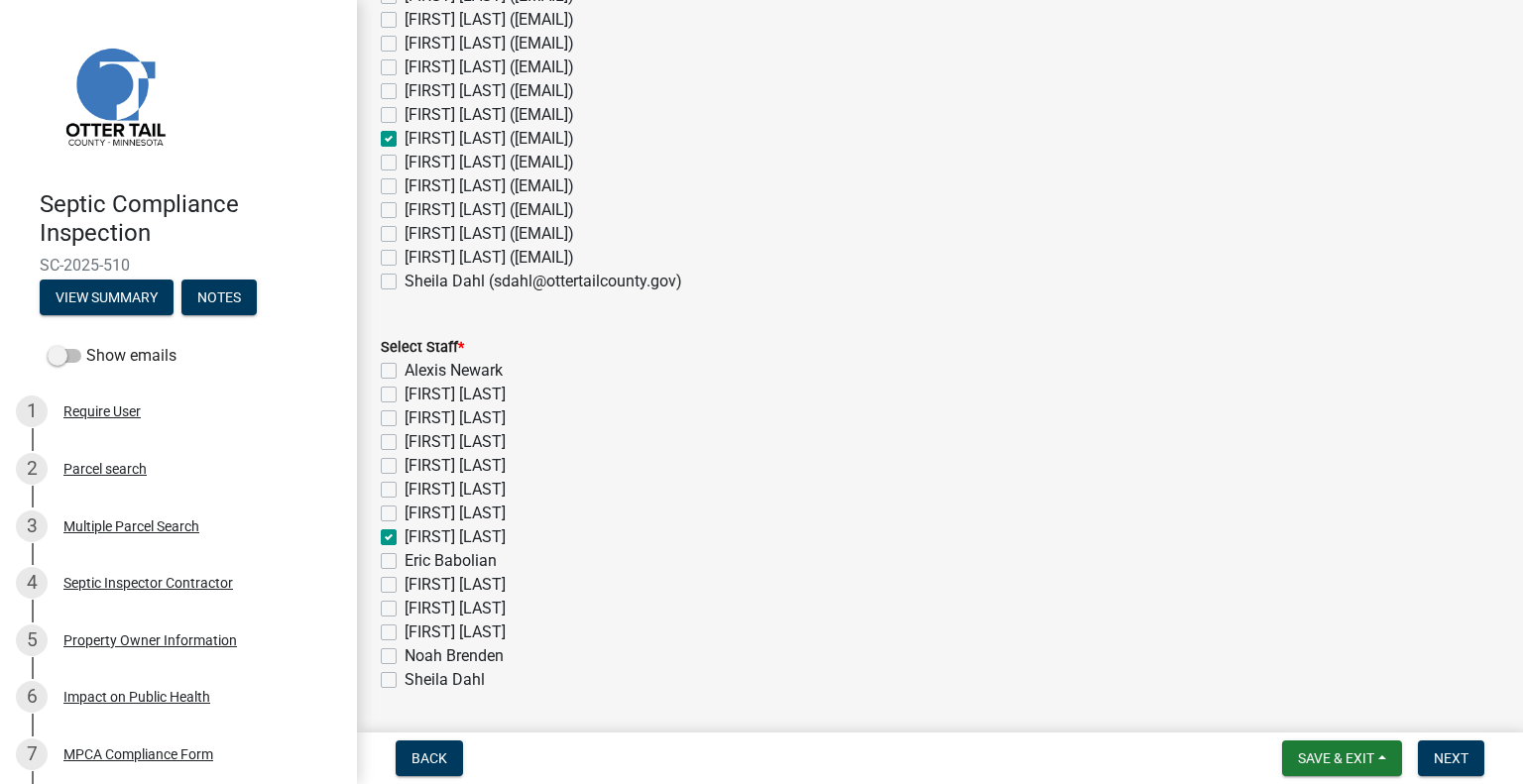 checkbox on "false" 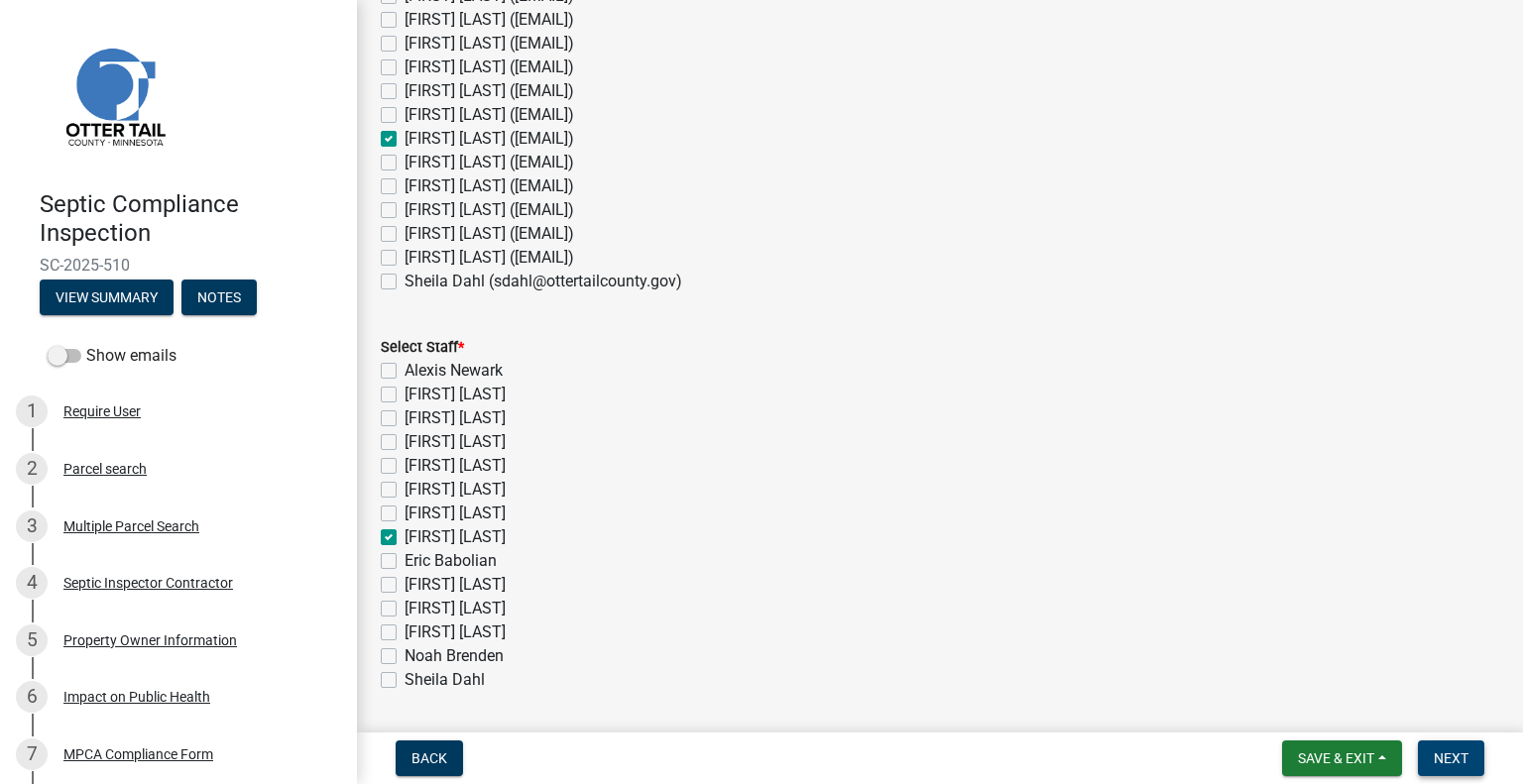 click on "Next" at bounding box center (1451, 758) 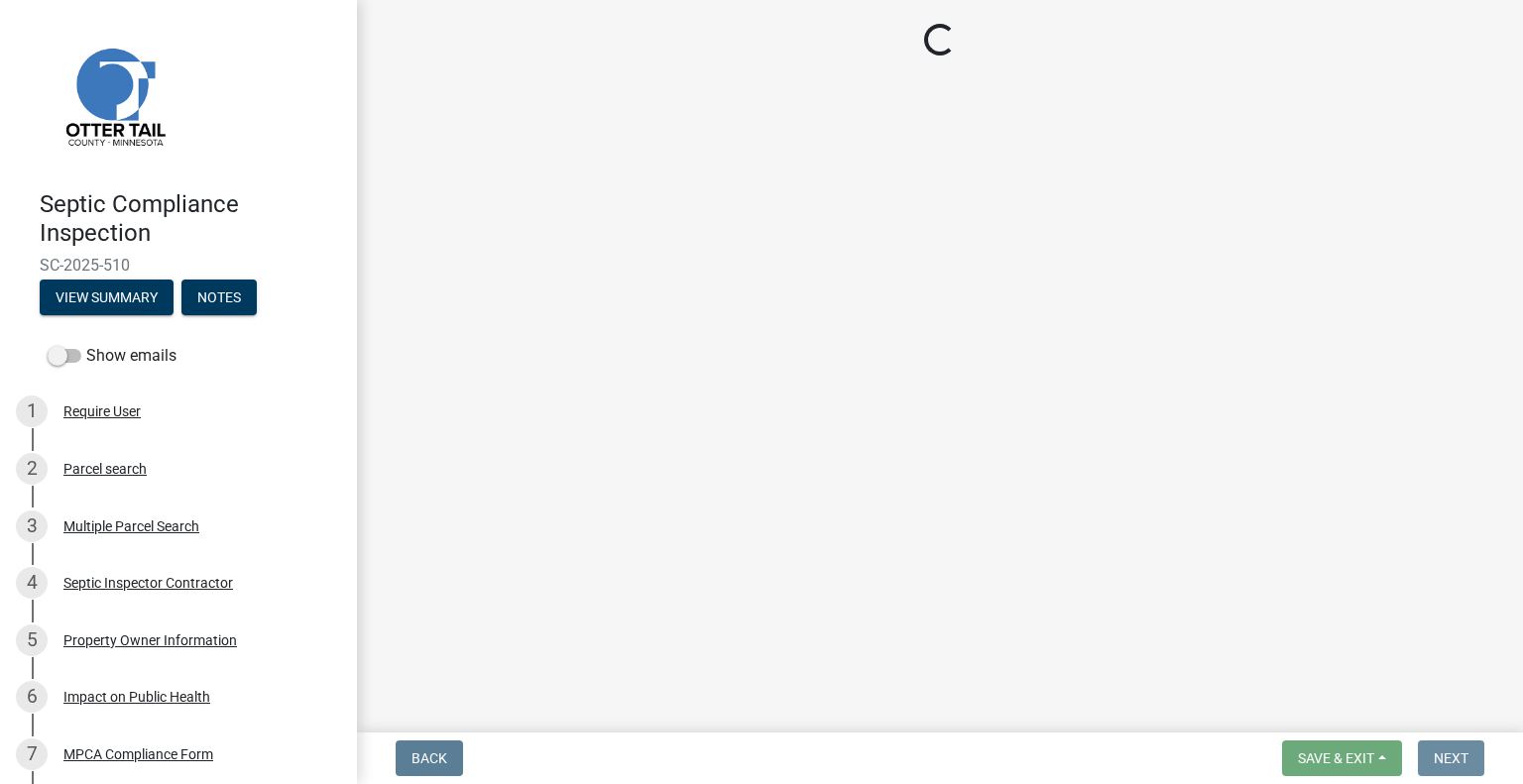 scroll, scrollTop: 0, scrollLeft: 0, axis: both 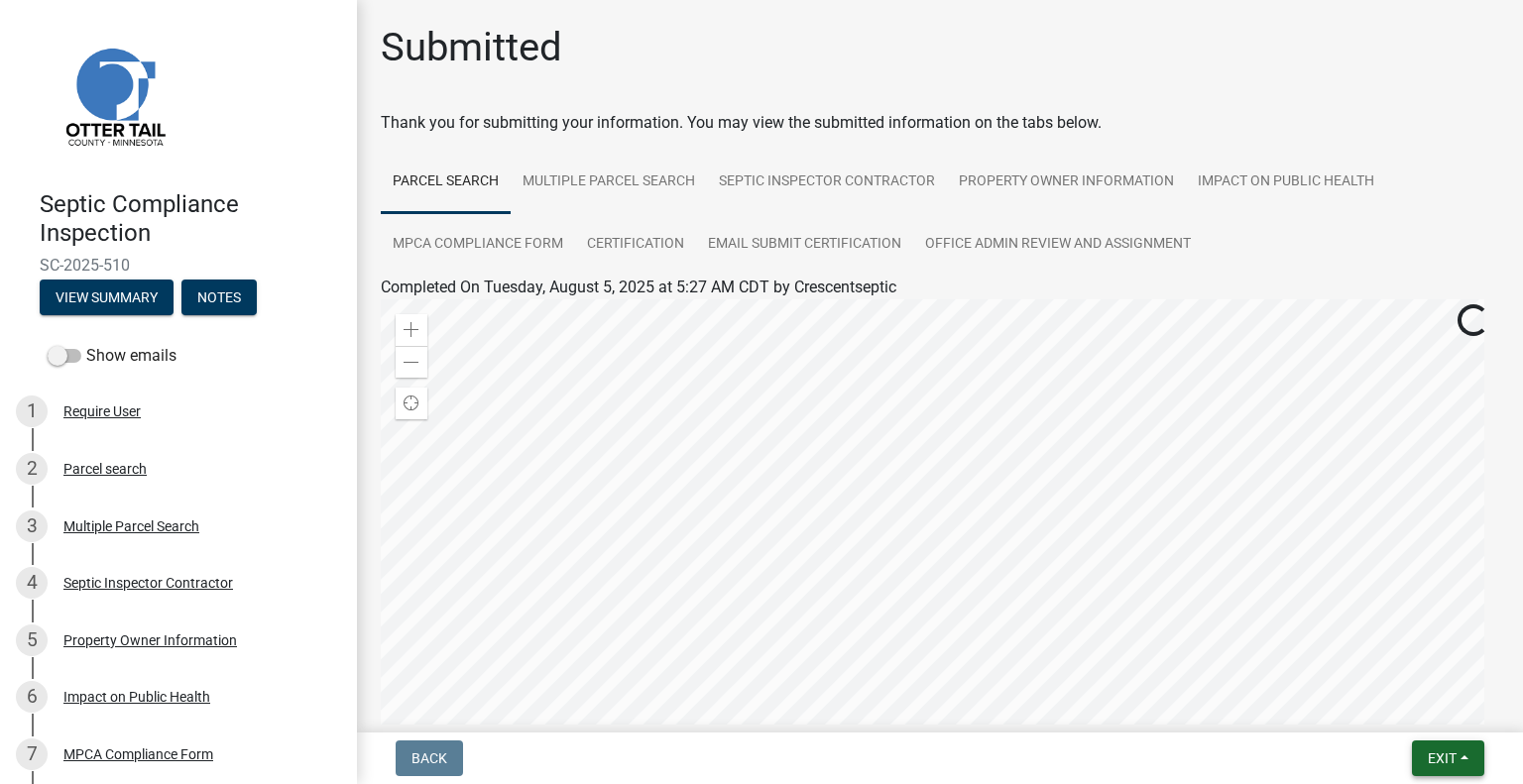 click on "Exit" at bounding box center (1442, 758) 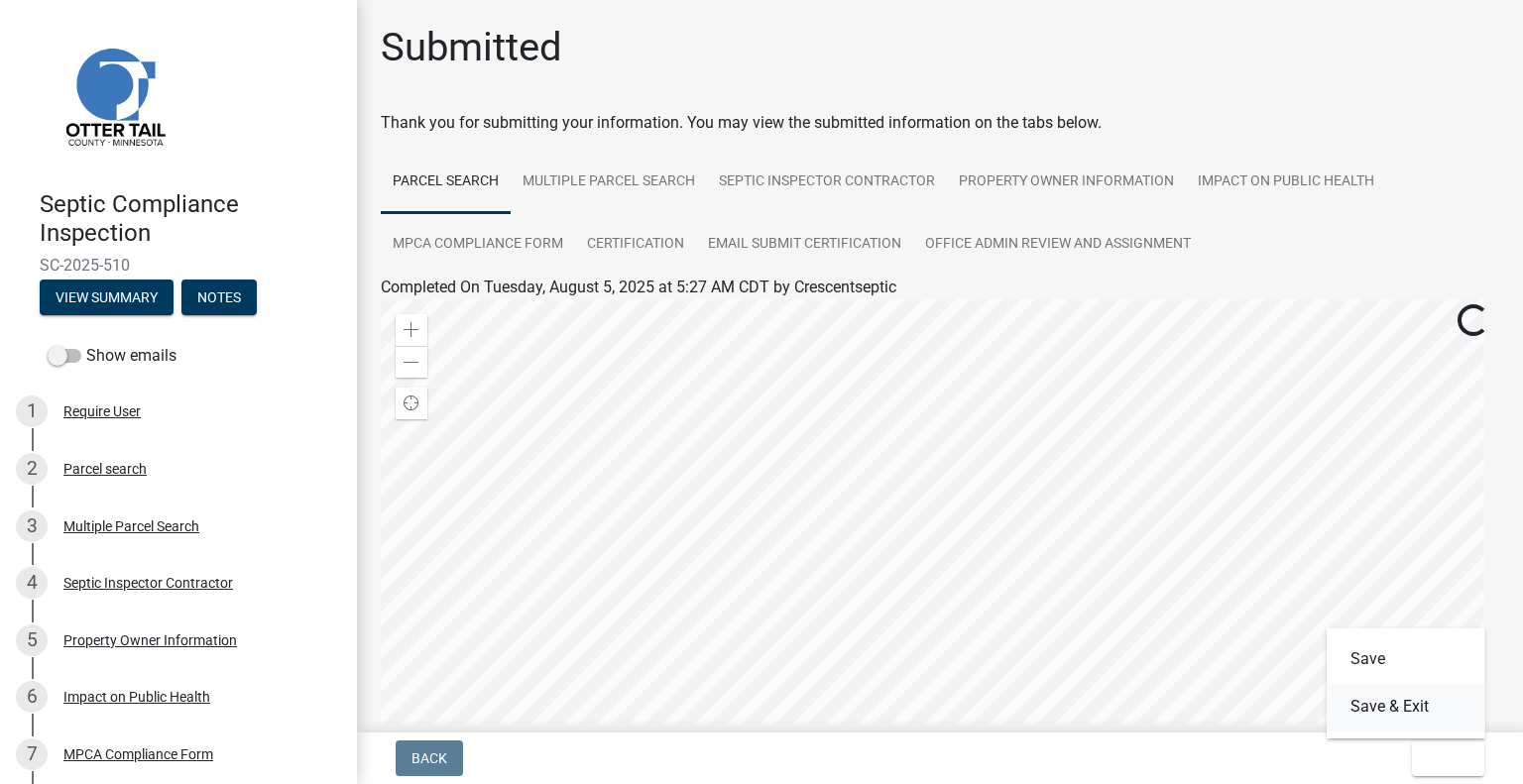 click on "Save & Exit" at bounding box center (1406, 707) 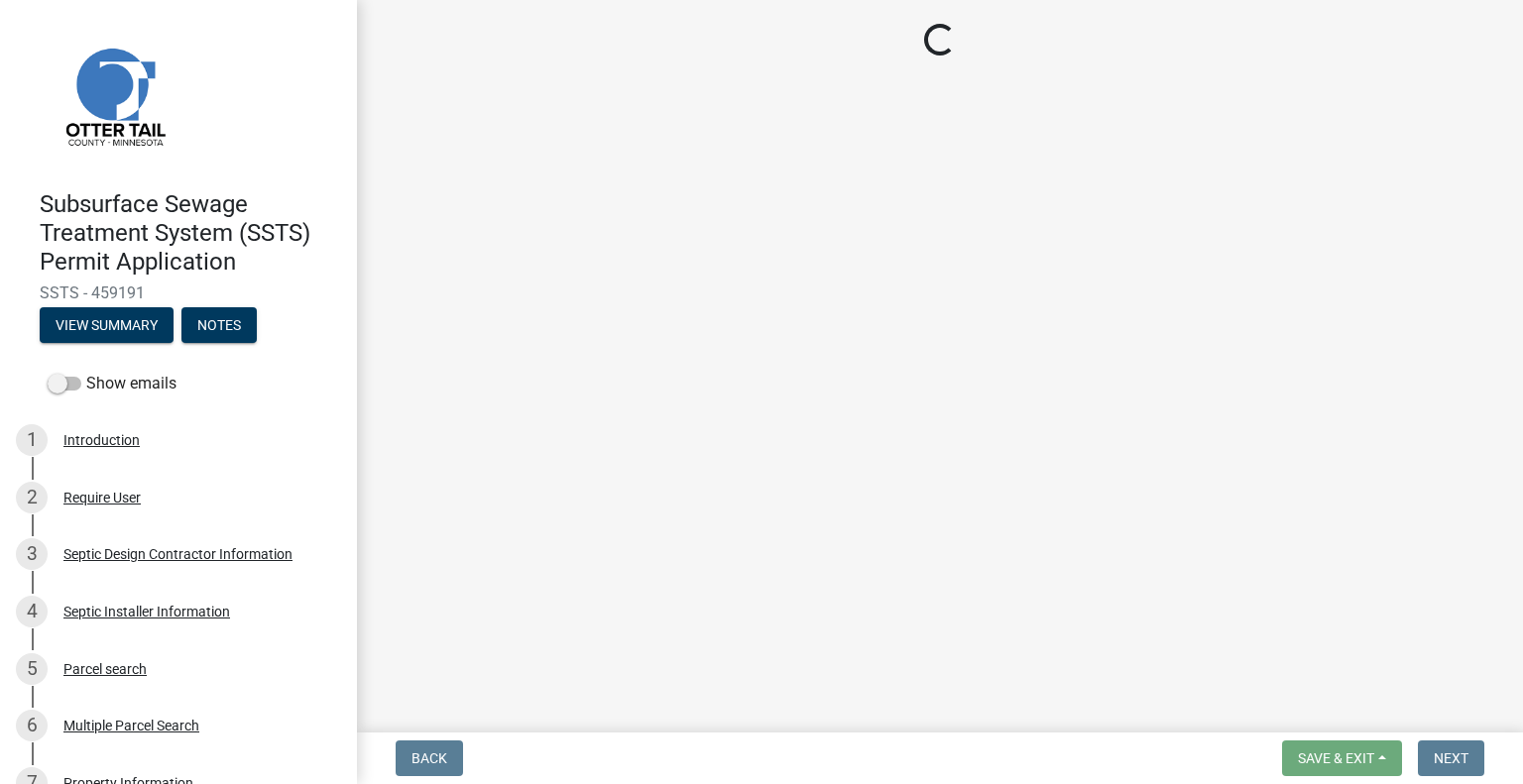 scroll, scrollTop: 0, scrollLeft: 0, axis: both 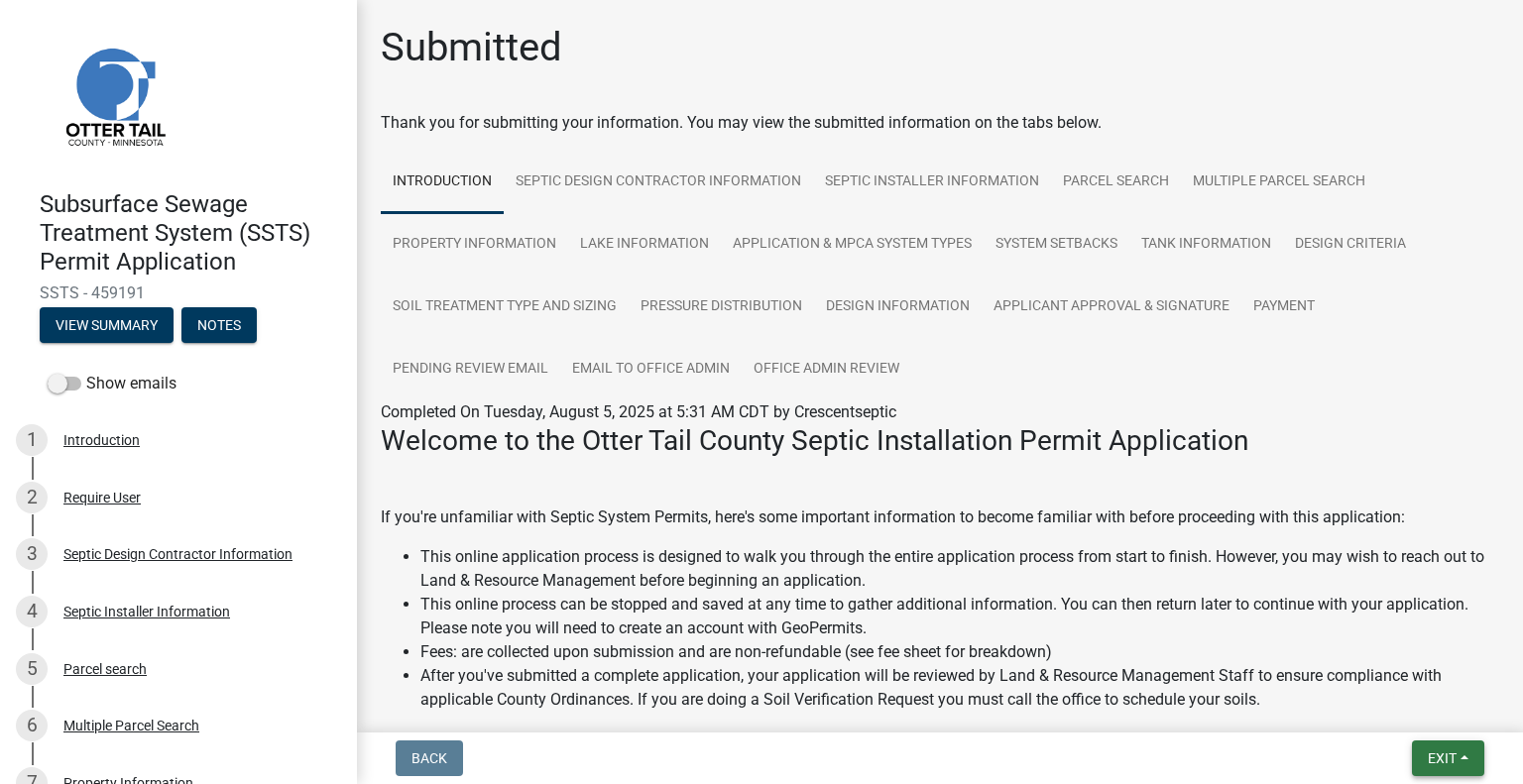 drag, startPoint x: 1435, startPoint y: 764, endPoint x: 1429, endPoint y: 748, distance: 17.088007 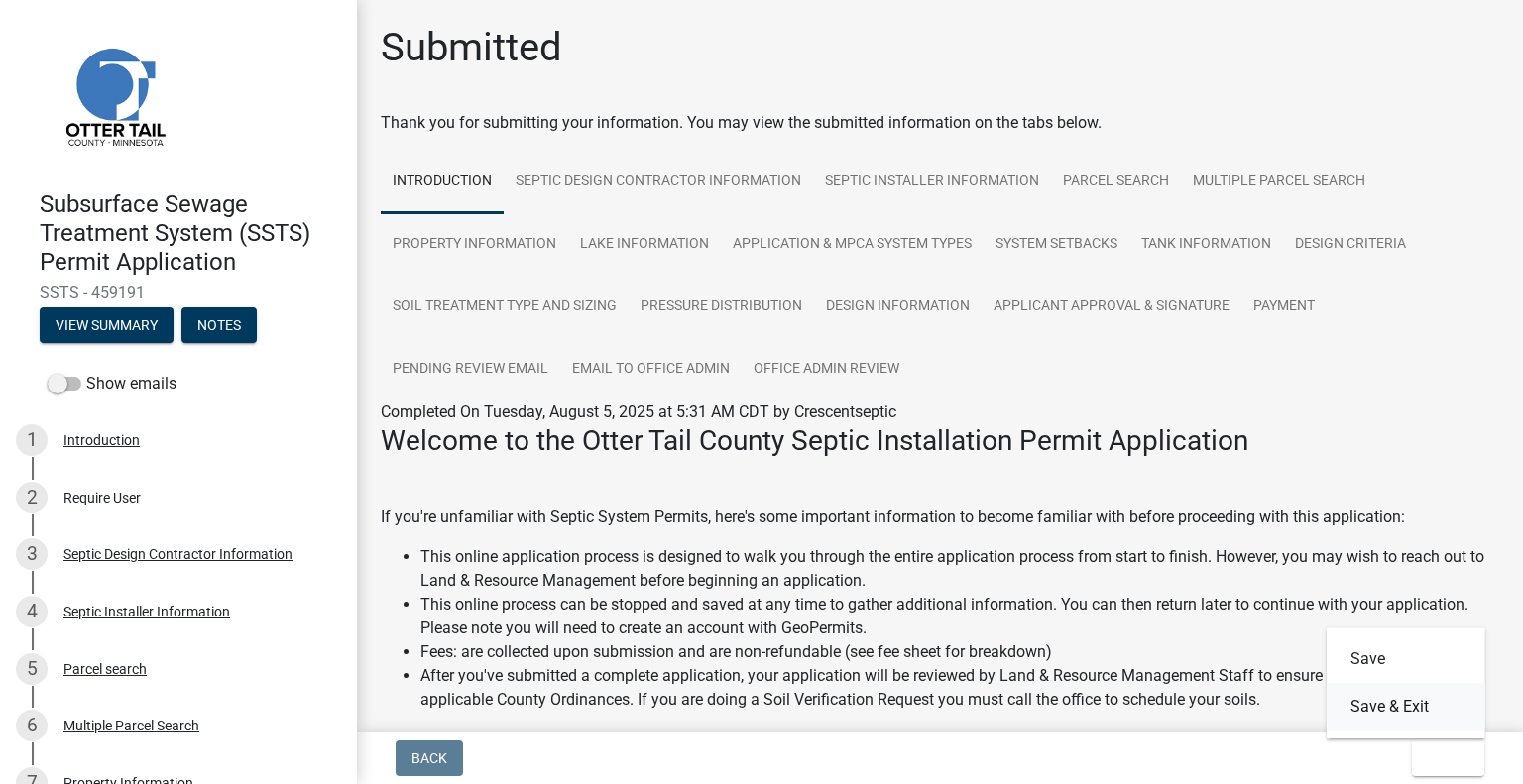 click on "Save & Exit" at bounding box center [1406, 707] 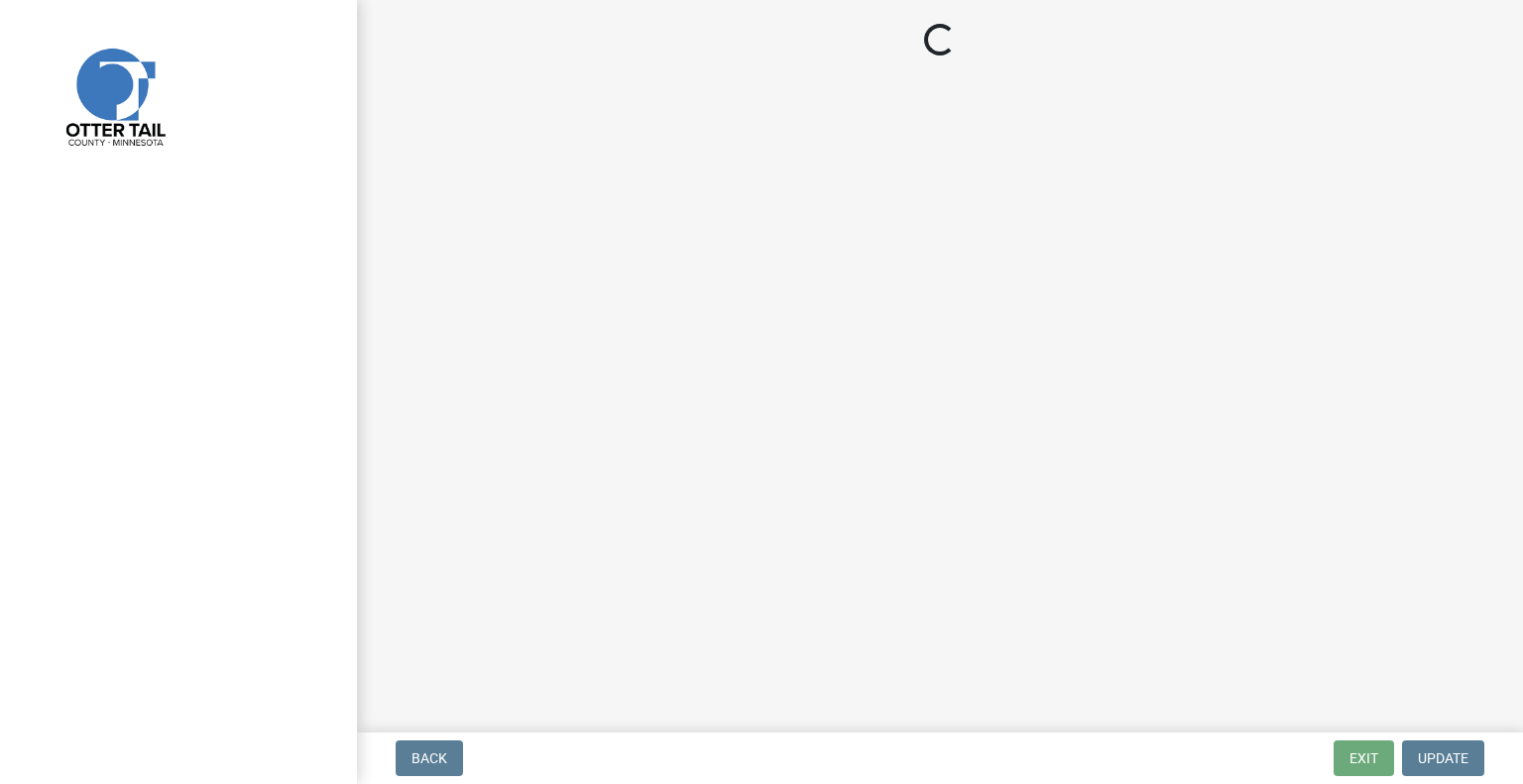 scroll, scrollTop: 0, scrollLeft: 0, axis: both 